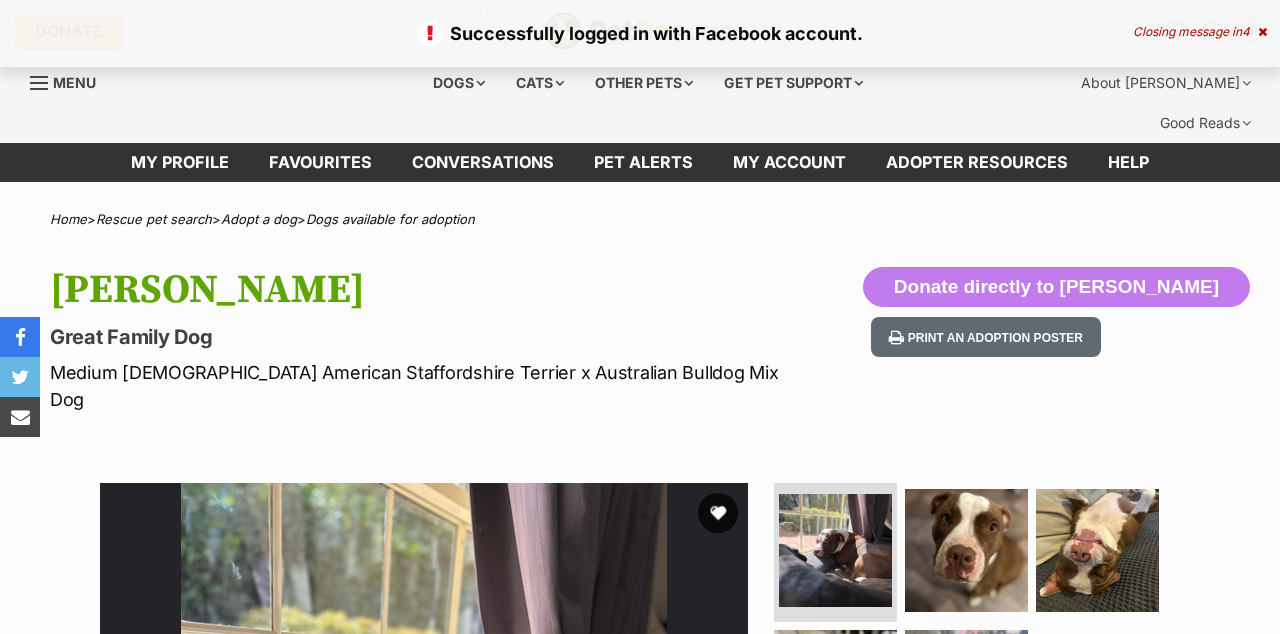 scroll, scrollTop: 0, scrollLeft: 0, axis: both 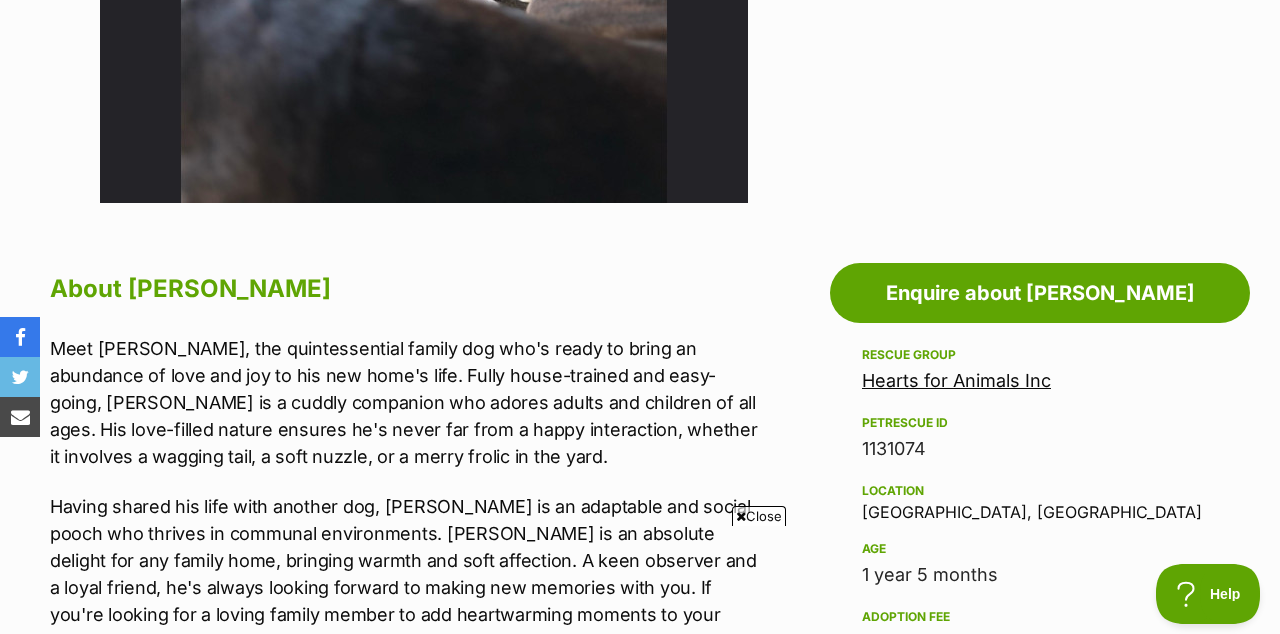 click on "Close" at bounding box center (759, 516) 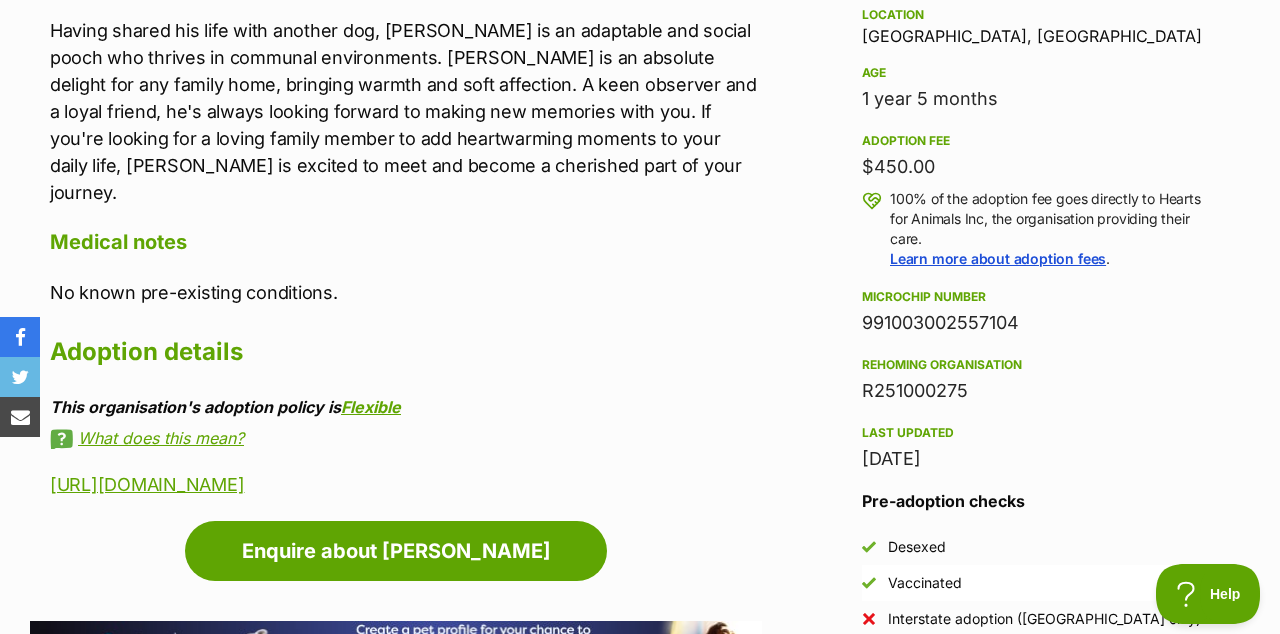 scroll, scrollTop: 1404, scrollLeft: 0, axis: vertical 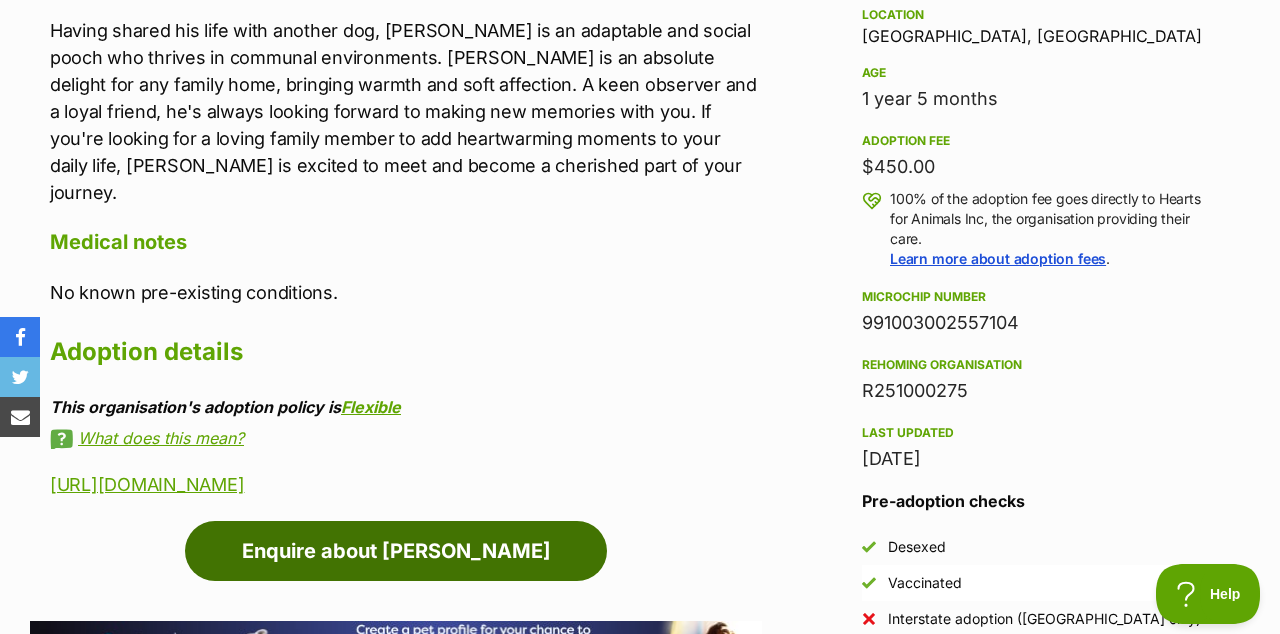 click on "Enquire about Wally" at bounding box center (396, 551) 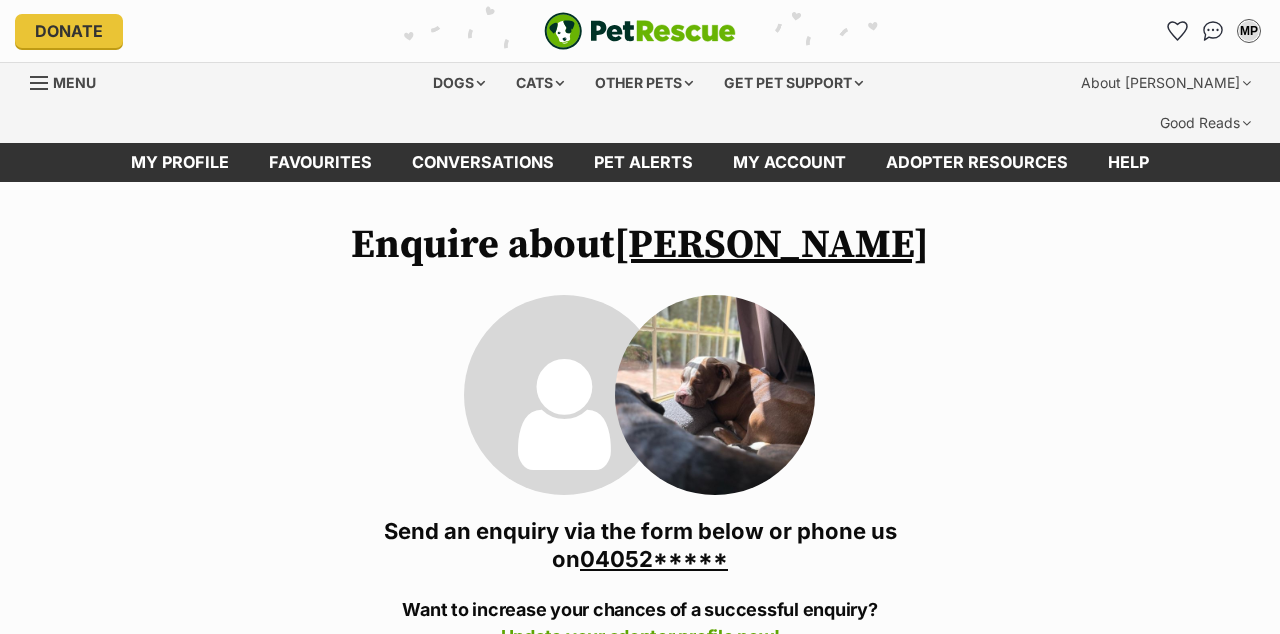 scroll, scrollTop: 0, scrollLeft: 0, axis: both 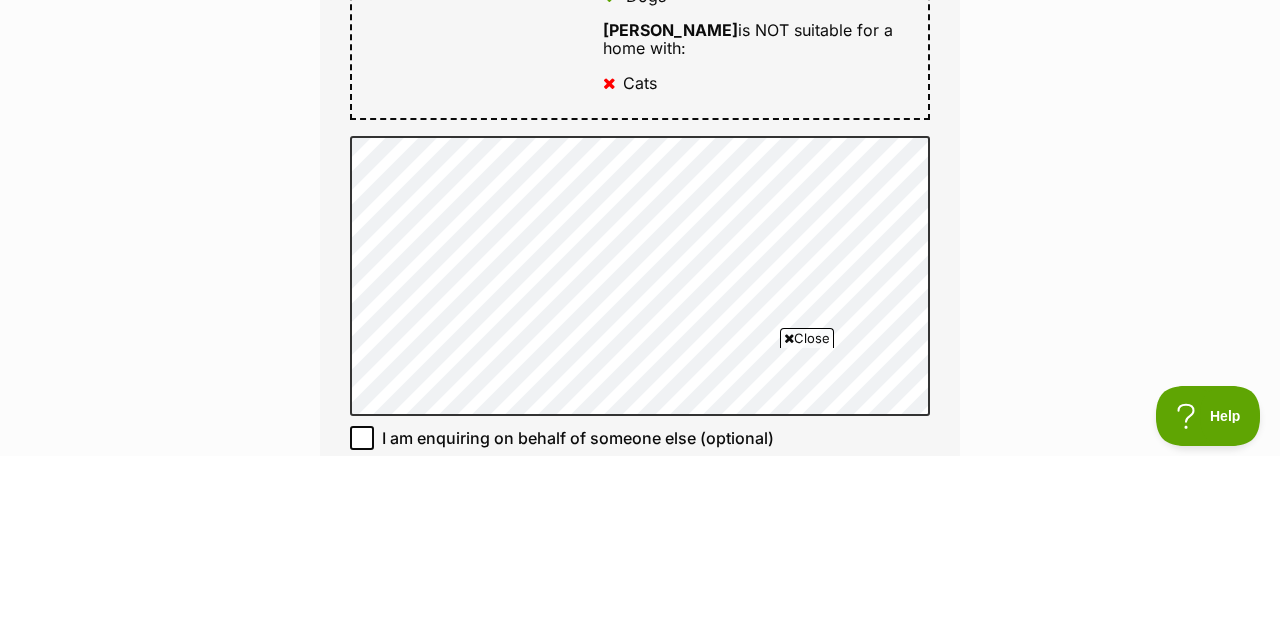 click on "Enquire about  Wally
0405227287
Send an enquiry via the form below or phone us on
04052*****
Want to increase your chances of a successful enquiry?
Update your adopter profile now!
Full name Mecca Powell
Email
We require this to be able to send you communications regarding your pet enquiry.
cheeky.powells74@gmail.com
Phone number United States +1 United Kingdom +44 Afghanistan (‫افغانستان‬‎) +93 Albania (Shqipëri) +355 Algeria (‫الجزائر‬‎) +213 American Samoa +1684 Andorra +376 Angola +244 Anguilla +1264 Antigua and Barbuda +1268 Argentina +54 Armenia (Հայաստան) +374 Aruba +297 Australia +61 Austria (Österreich) +43 Azerbaijan (Azərbaycan) +994 Bahamas +1242 Bahrain (‫البحرين‬‎) +973 Bangladesh (বাংলাদেশ) +880 Barbados +1246 Belarus (Беларусь) +375 Belgium (België) +32 Belize +501 Benin (Bénin) +229 Bermuda +1441 Bhutan (འབྲུག) +975 Bolivia +591 +387 Botswana +267 +55" at bounding box center [640, 329] 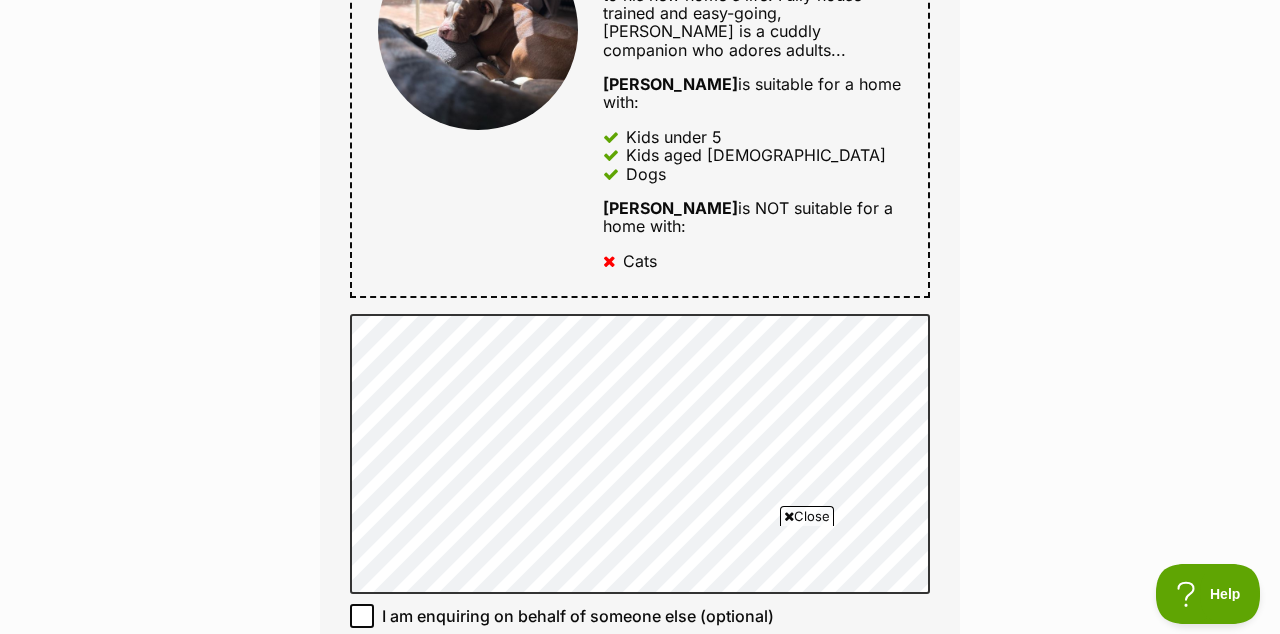 click on "Full name Mecca Powell
Email
We require this to be able to send you communications regarding your pet enquiry.
cheeky.powells74@gmail.com
Phone number United States +1 United Kingdom +44 Afghanistan (‫افغانستان‬‎) +93 Albania (Shqipëri) +355 Algeria (‫الجزائر‬‎) +213 American Samoa +1684 Andorra +376 Angola +244 Anguilla +1264 Antigua and Barbuda +1268 Argentina +54 Armenia (Հայաստան) +374 Aruba +297 Australia +61 Austria (Österreich) +43 Azerbaijan (Azərbaycan) +994 Bahamas +1242 Bahrain (‫البحرين‬‎) +973 Bangladesh (বাংলাদেশ) +880 Barbados +1246 Belarus (Беларусь) +375 Belgium (België) +32 Belize +501 Benin (Bénin) +229 Bermuda +1441 Bhutan (འབྲུག) +975 Bolivia +591 Bosnia and Herzegovina (Босна и Херцеговина) +387 Botswana +267 Brazil (Brasil) +55 British Indian Ocean Territory +246 British Virgin Islands +1284 Brunei +673 Bulgaria (България) +359 Burkina Faso +226 +257 +1" at bounding box center [640, 77] 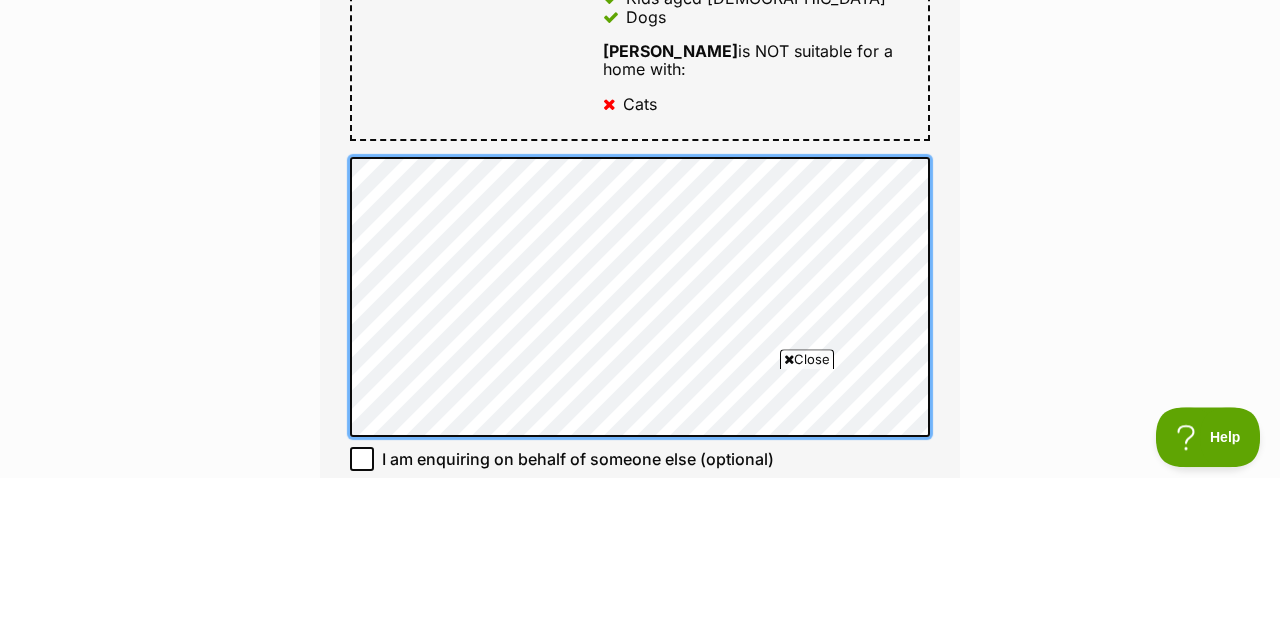 scroll, scrollTop: 0, scrollLeft: 0, axis: both 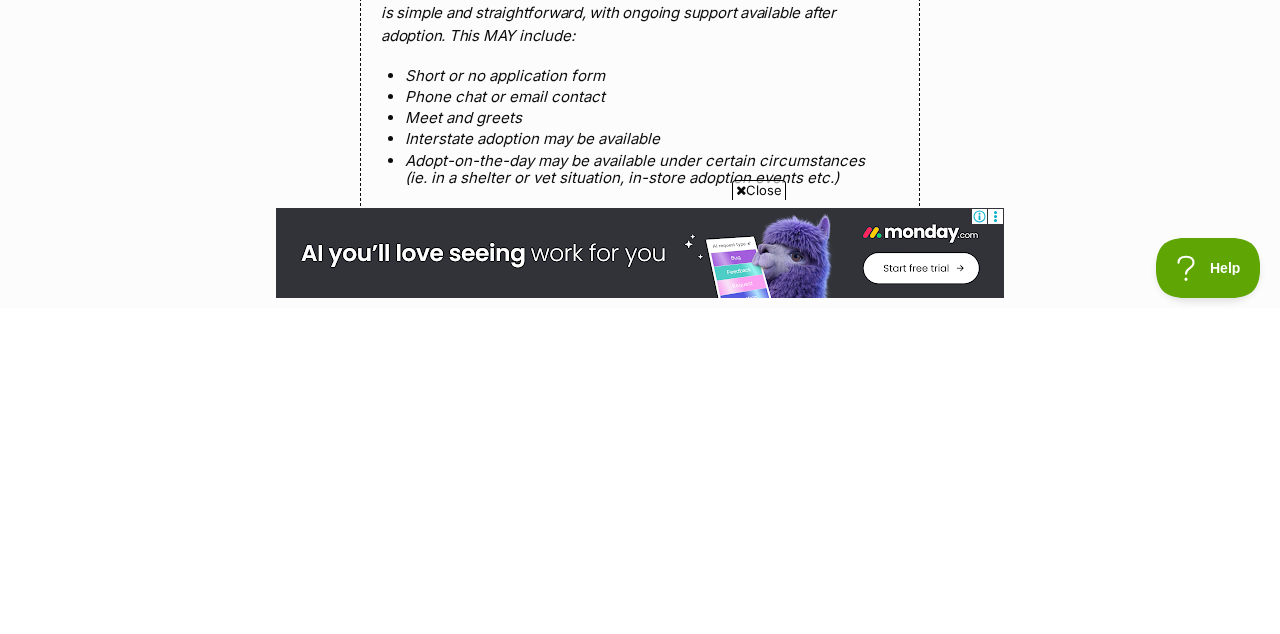 click on "Send enquiry" at bounding box center [640, 600] 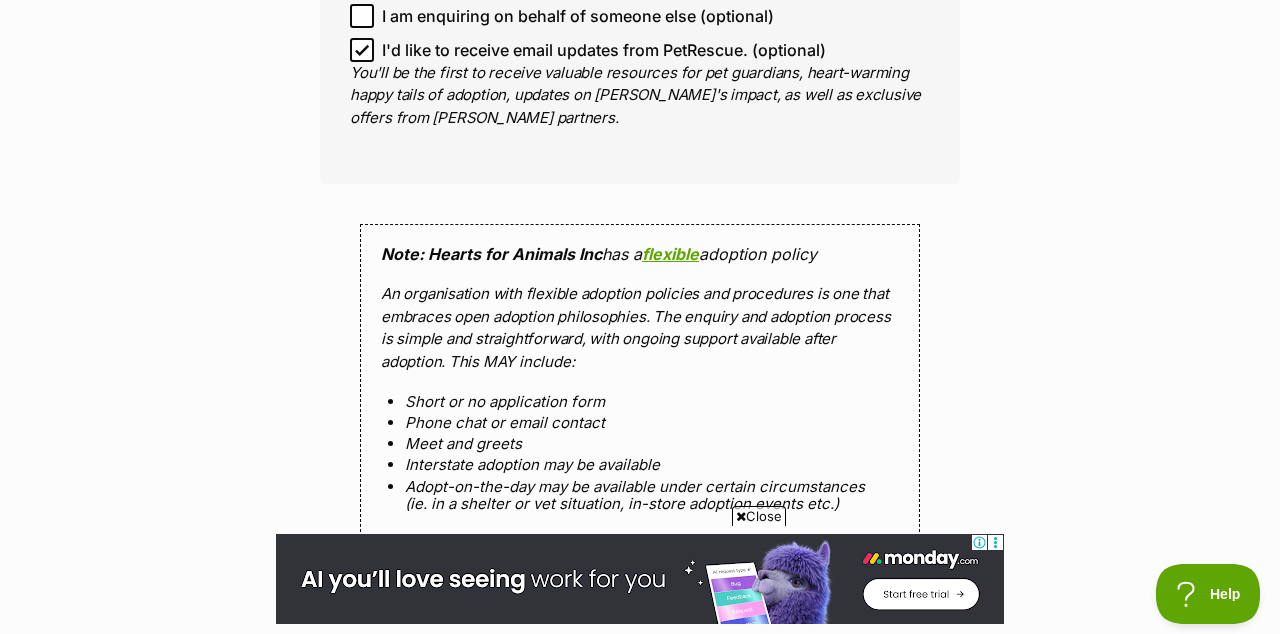 scroll, scrollTop: 2145, scrollLeft: 0, axis: vertical 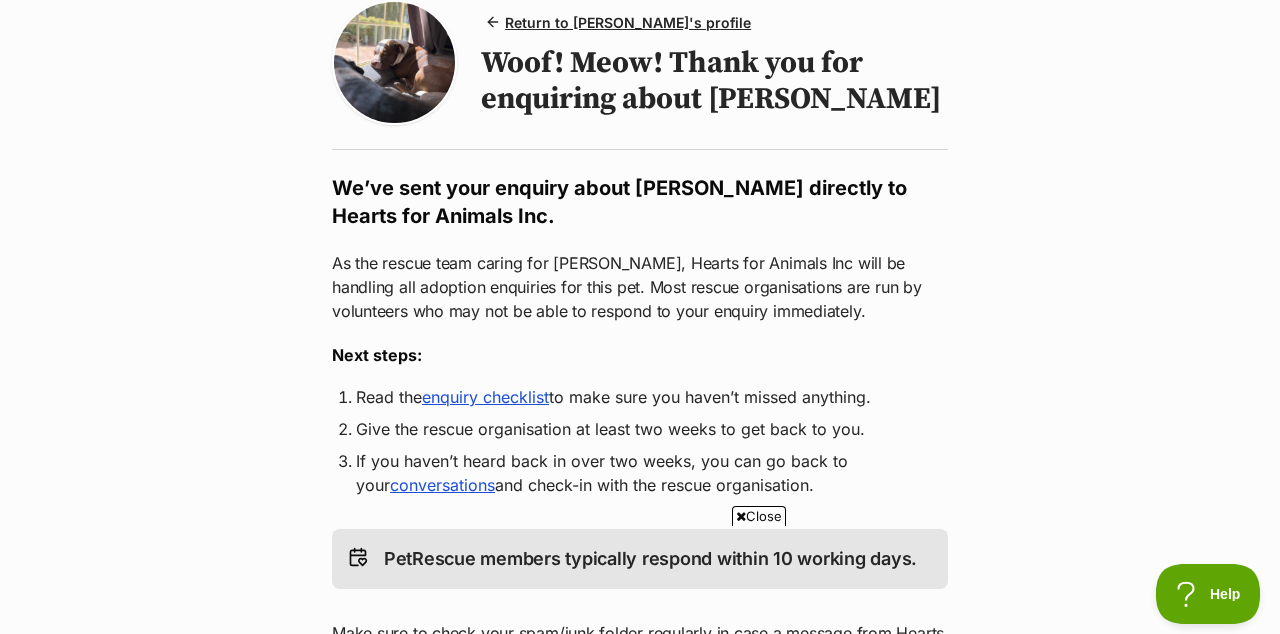 click on "enquiry checklist" at bounding box center (485, 397) 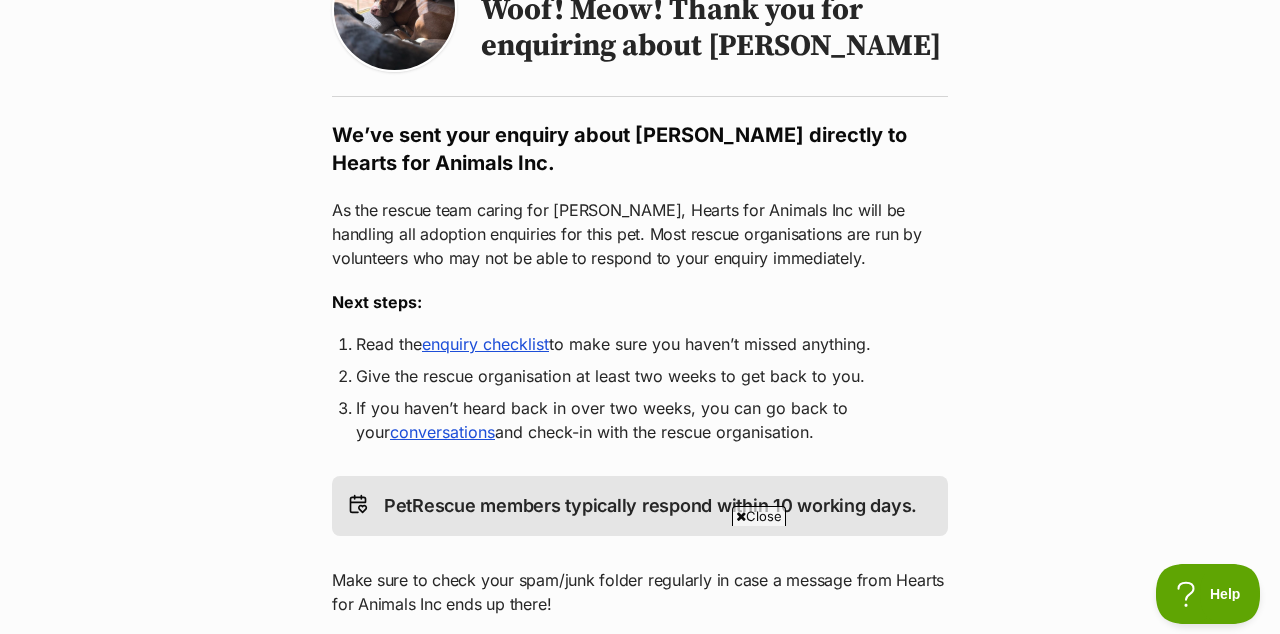 scroll, scrollTop: 324, scrollLeft: 0, axis: vertical 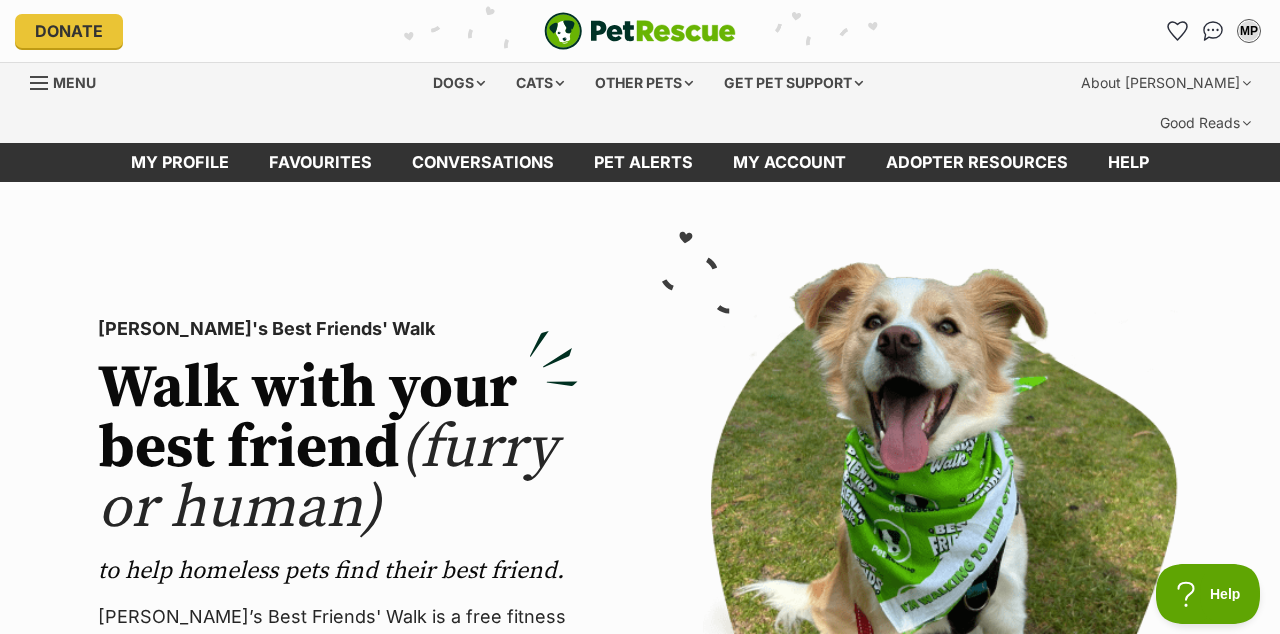 click on "My profile" at bounding box center (180, 162) 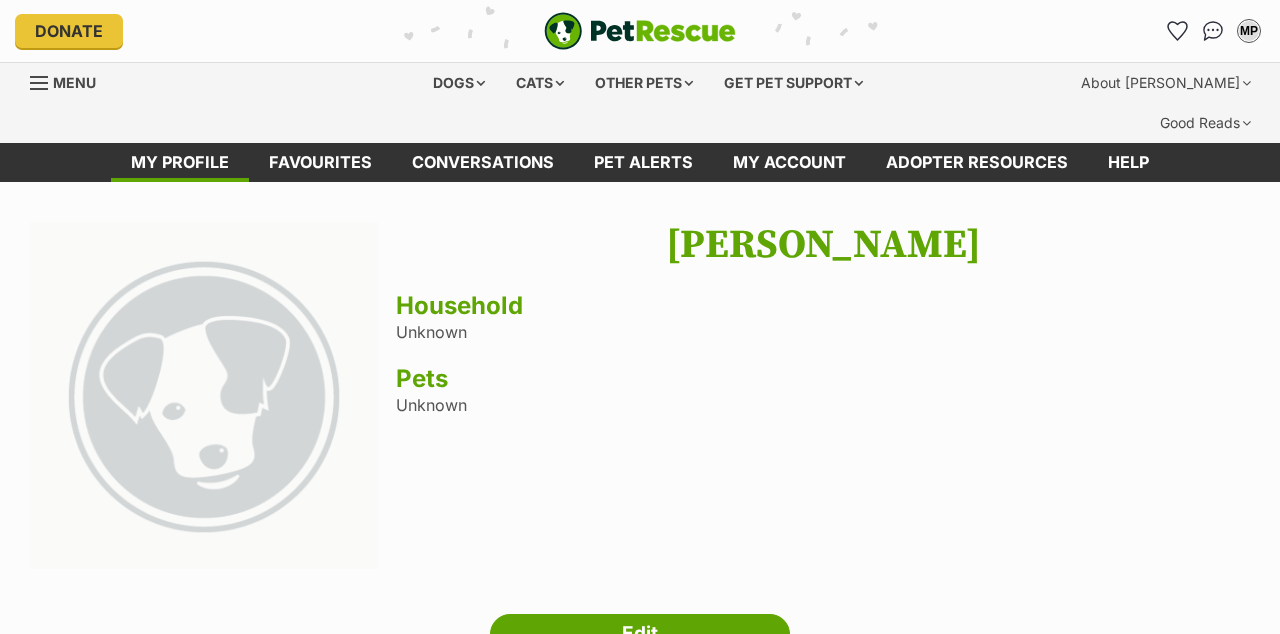 scroll, scrollTop: 0, scrollLeft: 0, axis: both 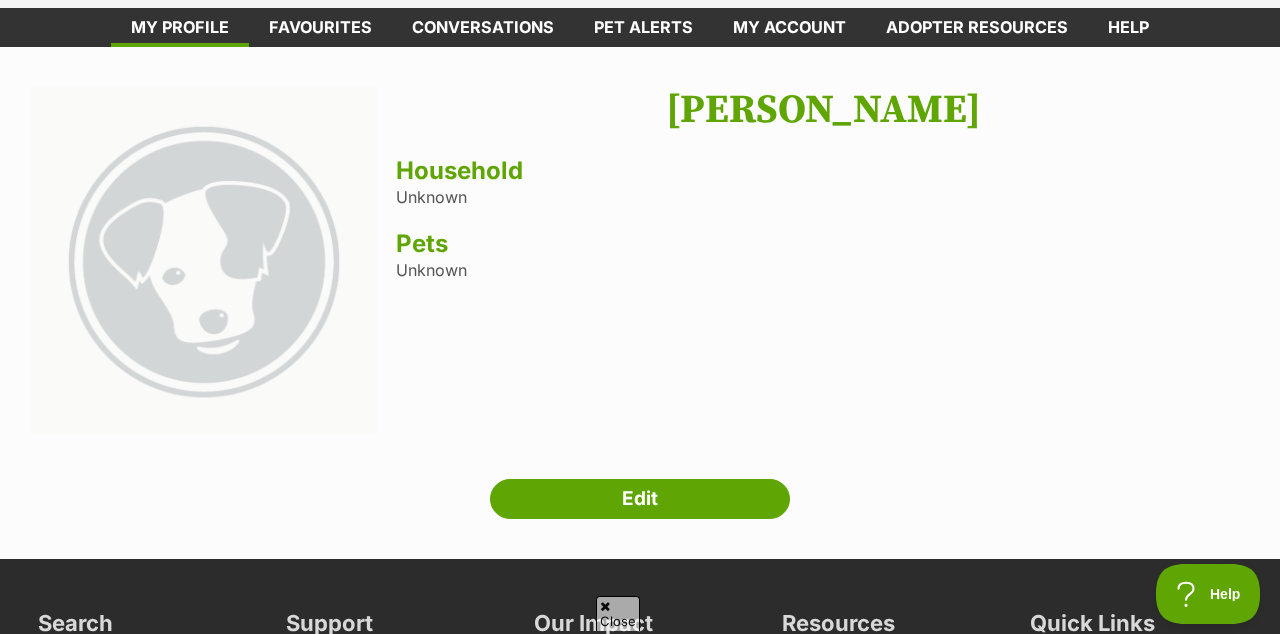 click on "Edit" at bounding box center [640, 499] 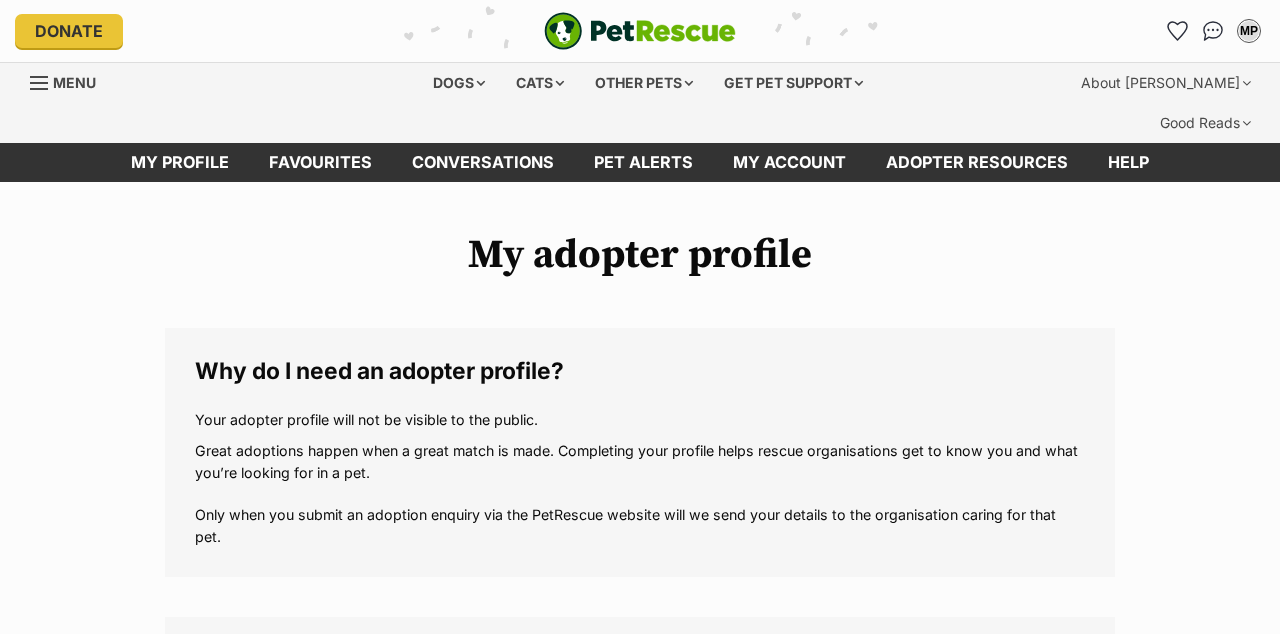 scroll, scrollTop: 0, scrollLeft: 0, axis: both 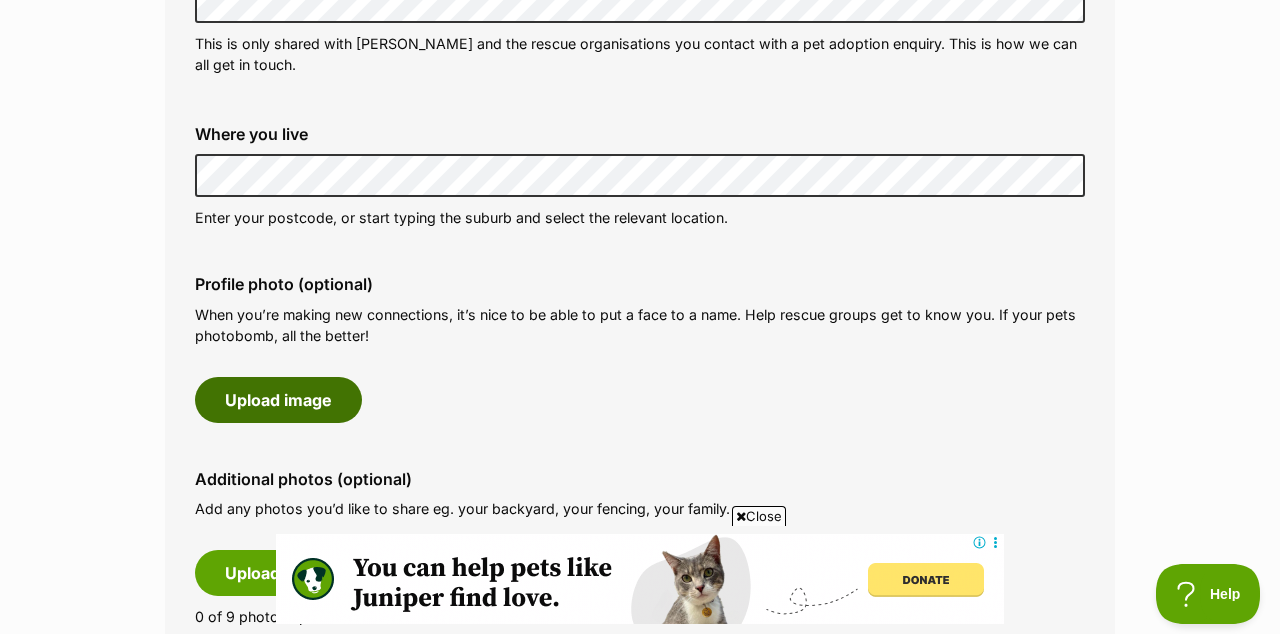 click on "Upload image" at bounding box center [278, 400] 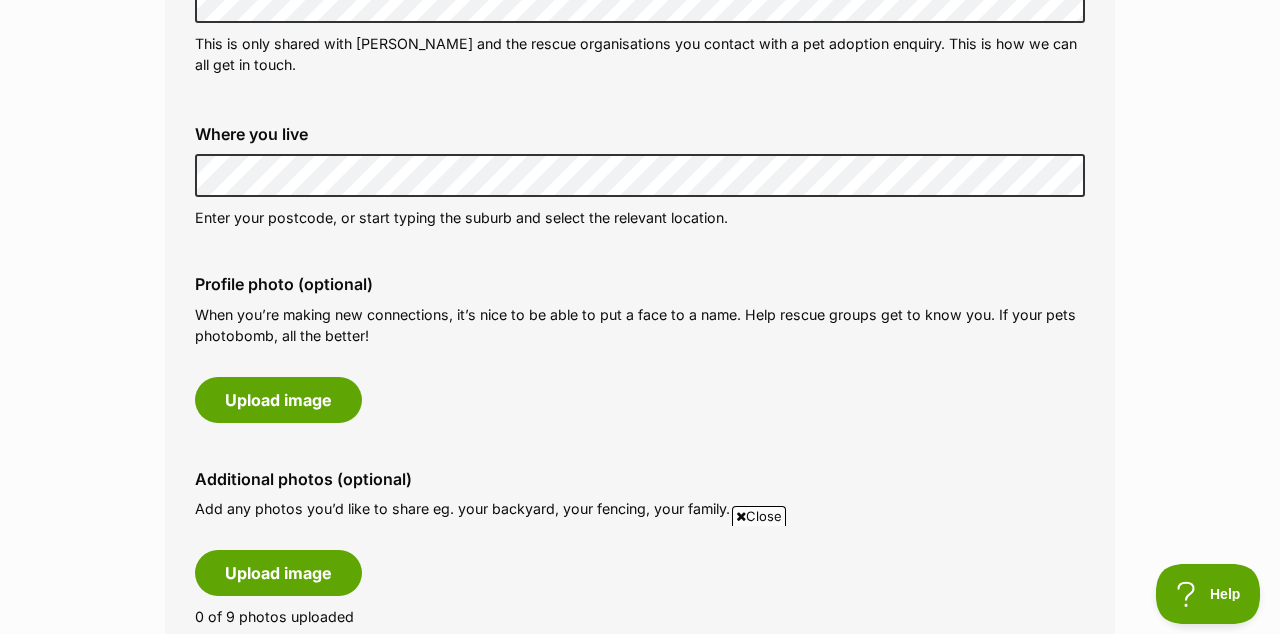 scroll, scrollTop: 880, scrollLeft: 0, axis: vertical 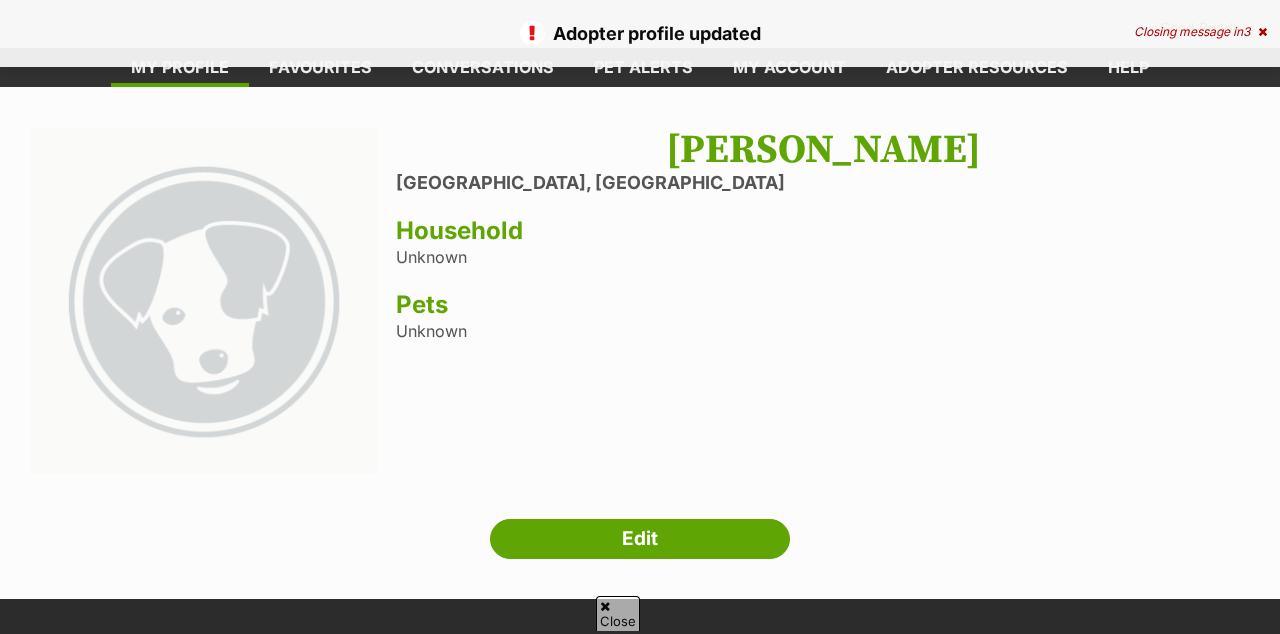 click on "Edit" at bounding box center (640, 539) 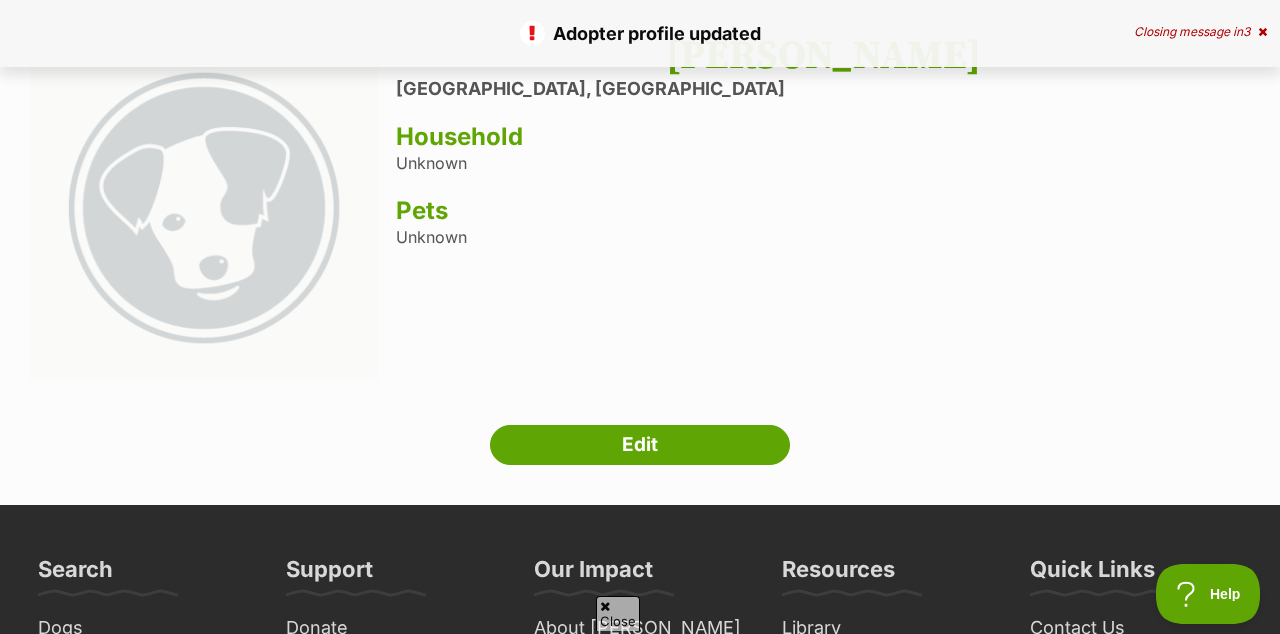 scroll, scrollTop: 0, scrollLeft: 0, axis: both 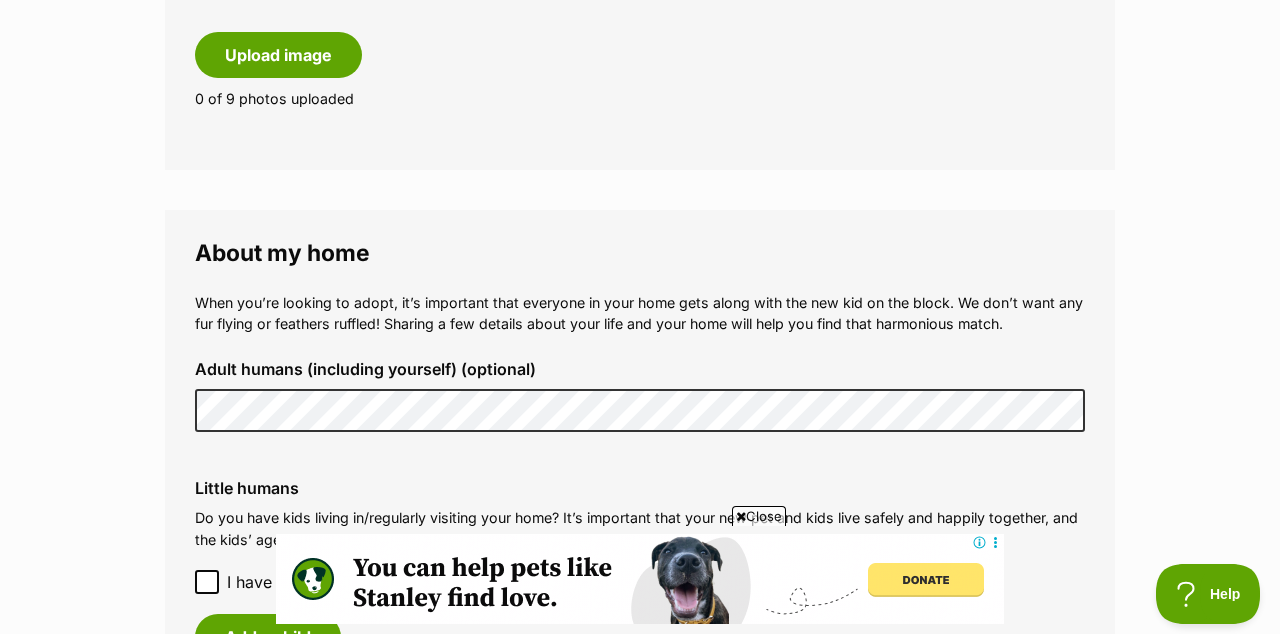 click 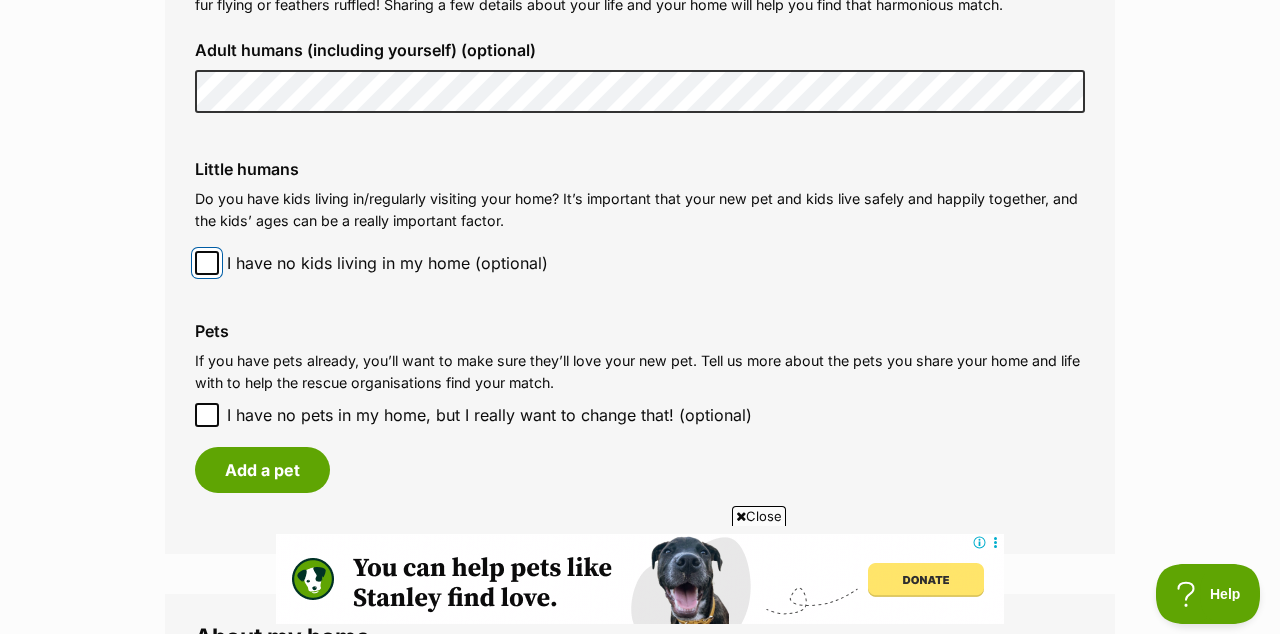 scroll, scrollTop: 1624, scrollLeft: 0, axis: vertical 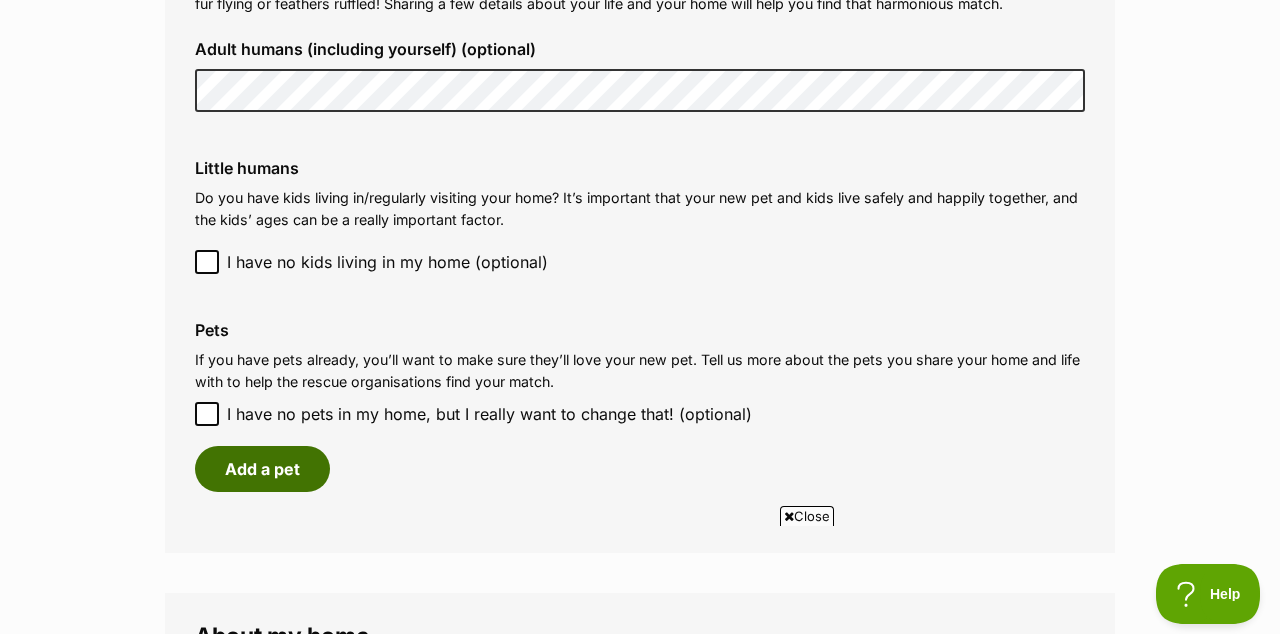 click on "Add a pet" at bounding box center (262, 469) 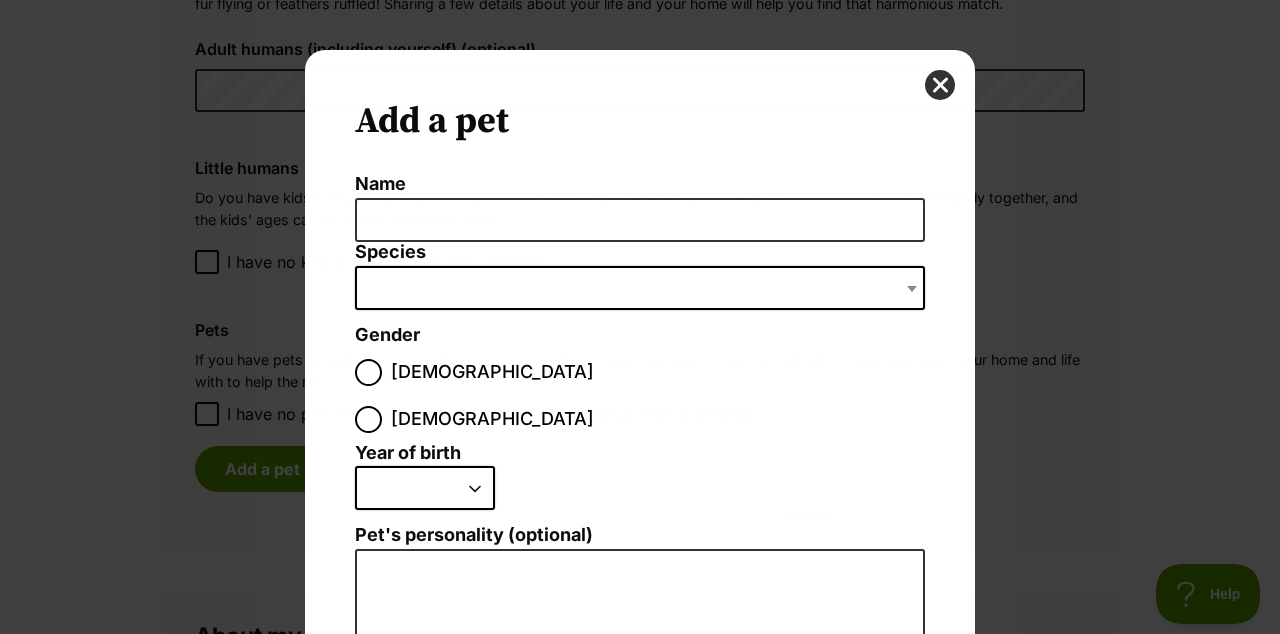 scroll, scrollTop: 0, scrollLeft: 0, axis: both 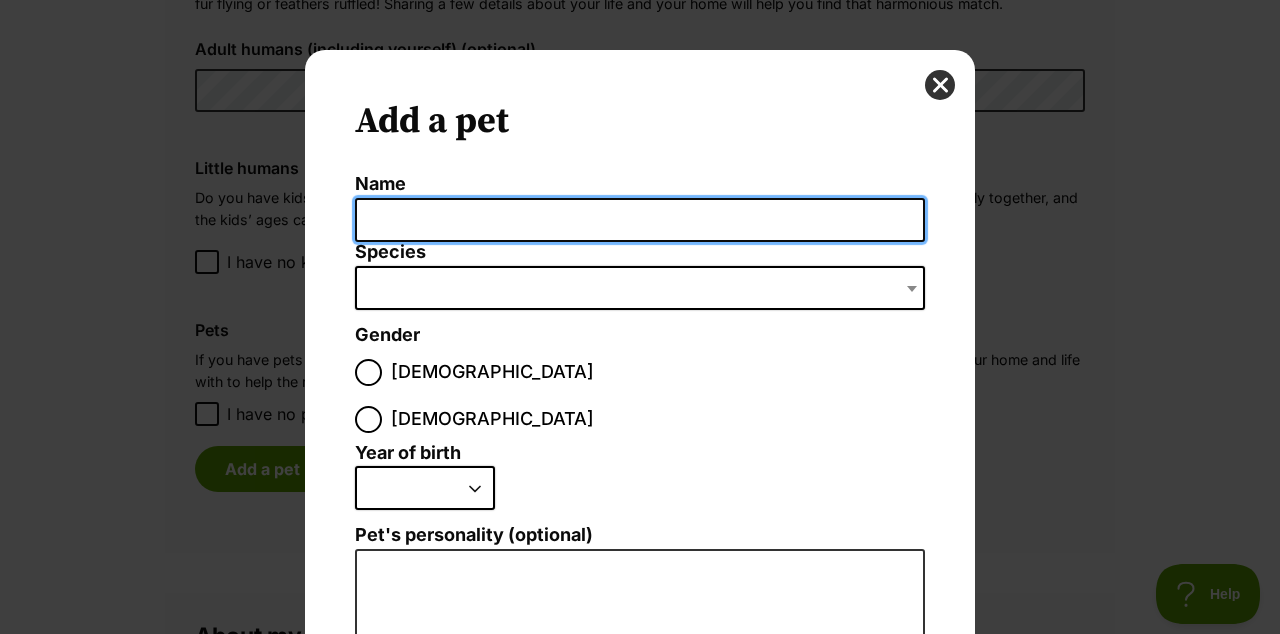 click on "Name" at bounding box center (640, 220) 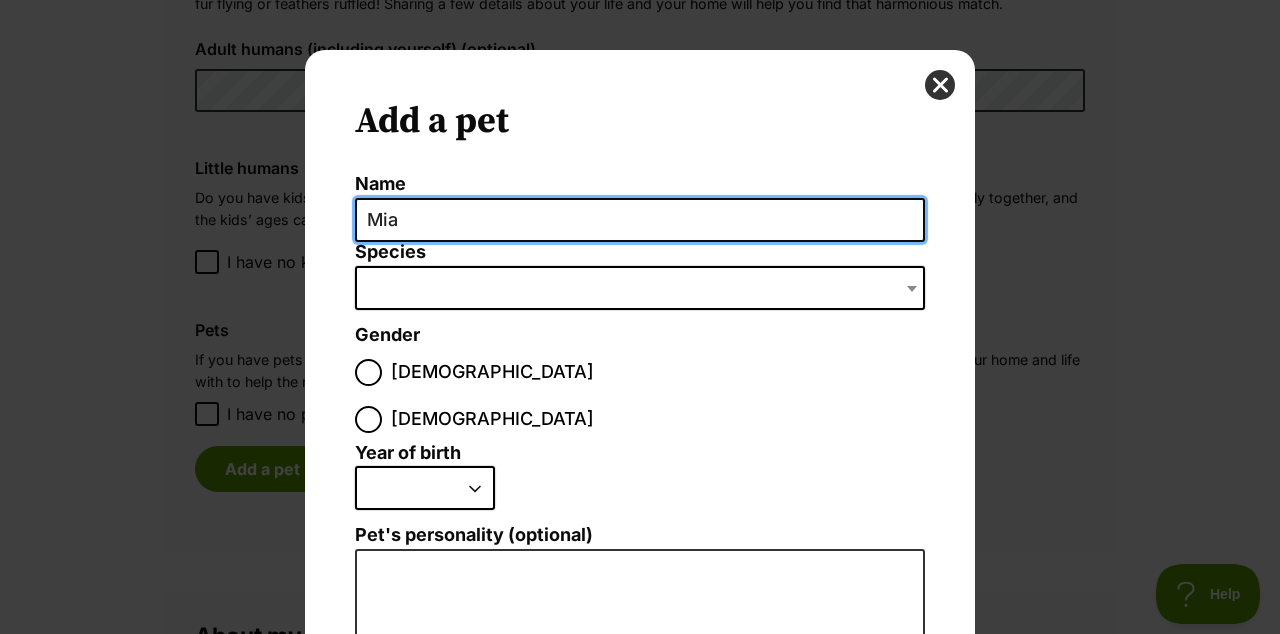 type on "Mia" 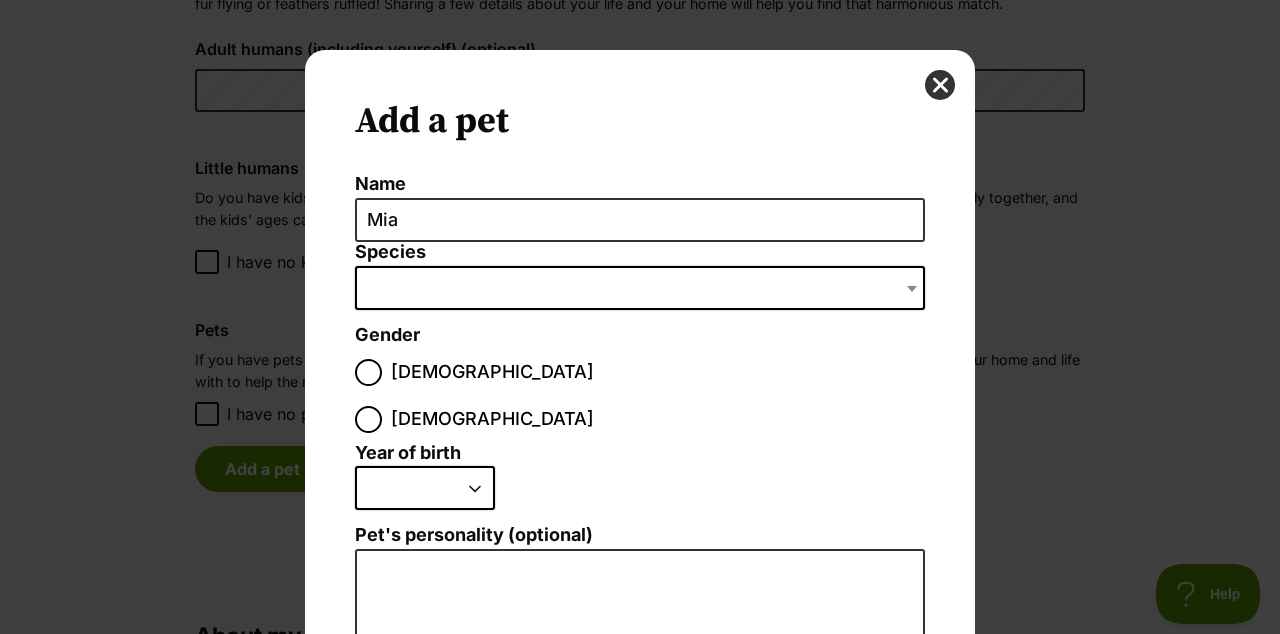 click at bounding box center [640, 288] 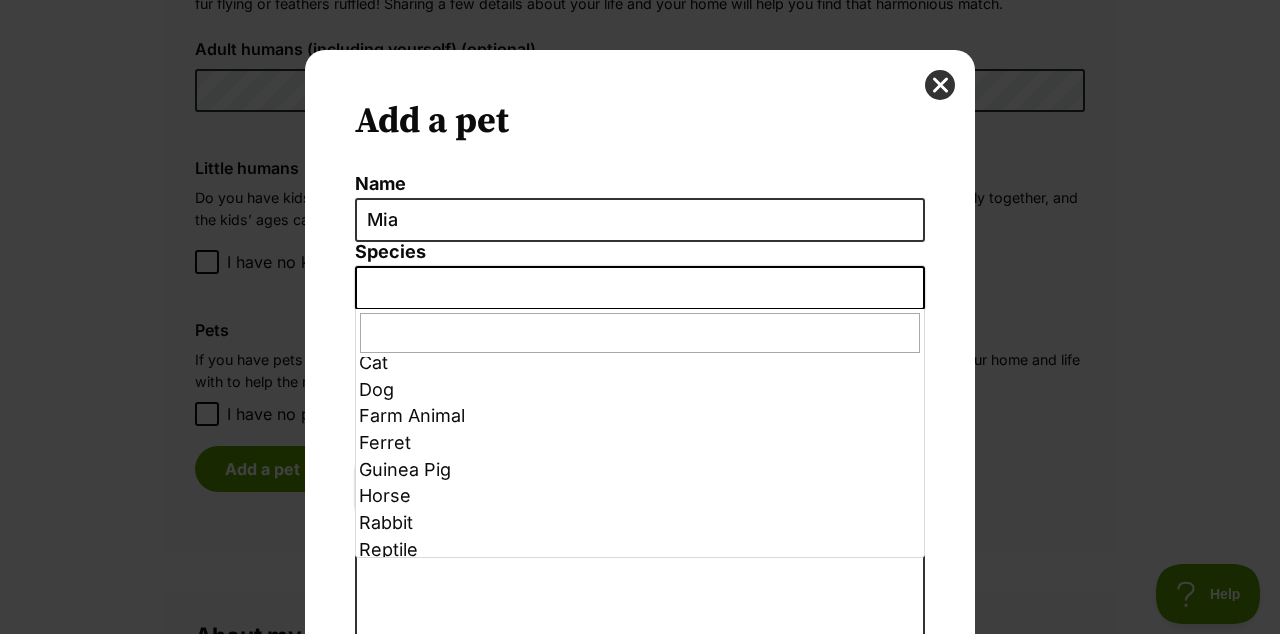 scroll, scrollTop: 46, scrollLeft: 0, axis: vertical 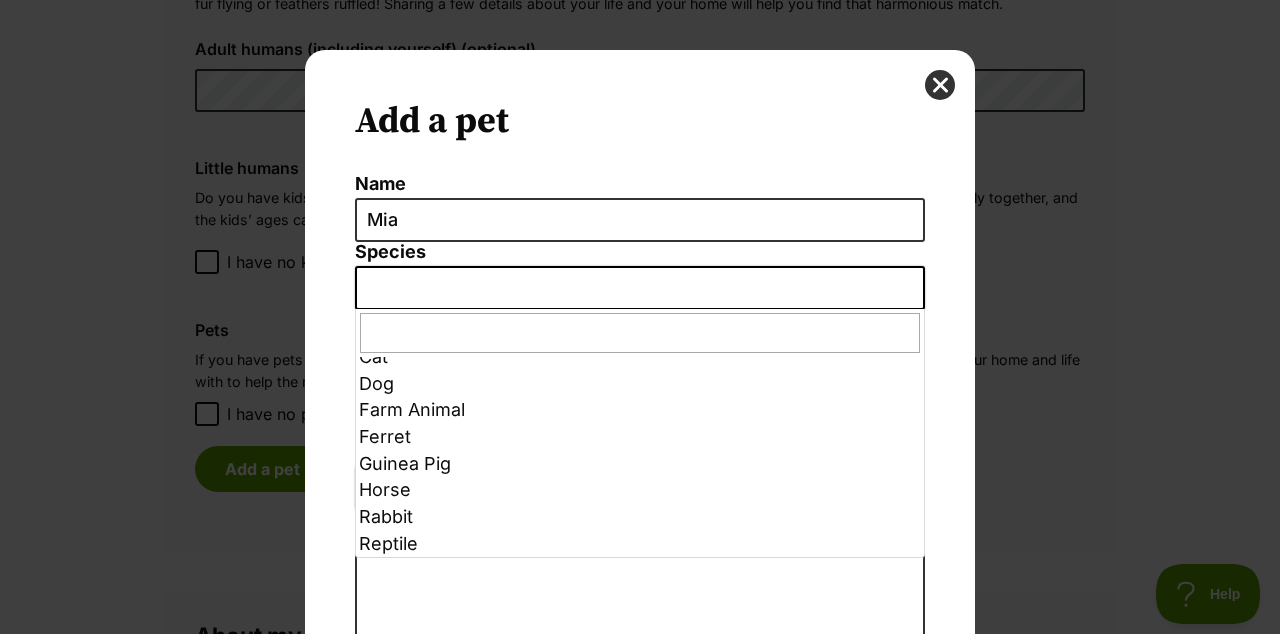 select on "1" 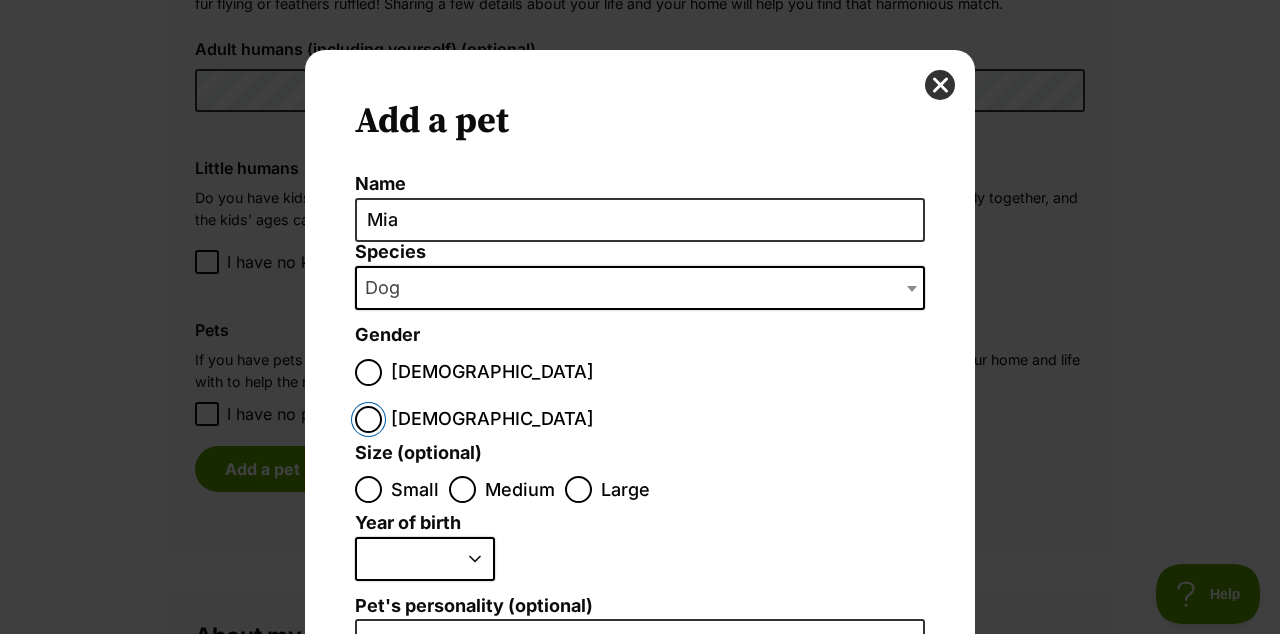 click on "Female" at bounding box center [368, 419] 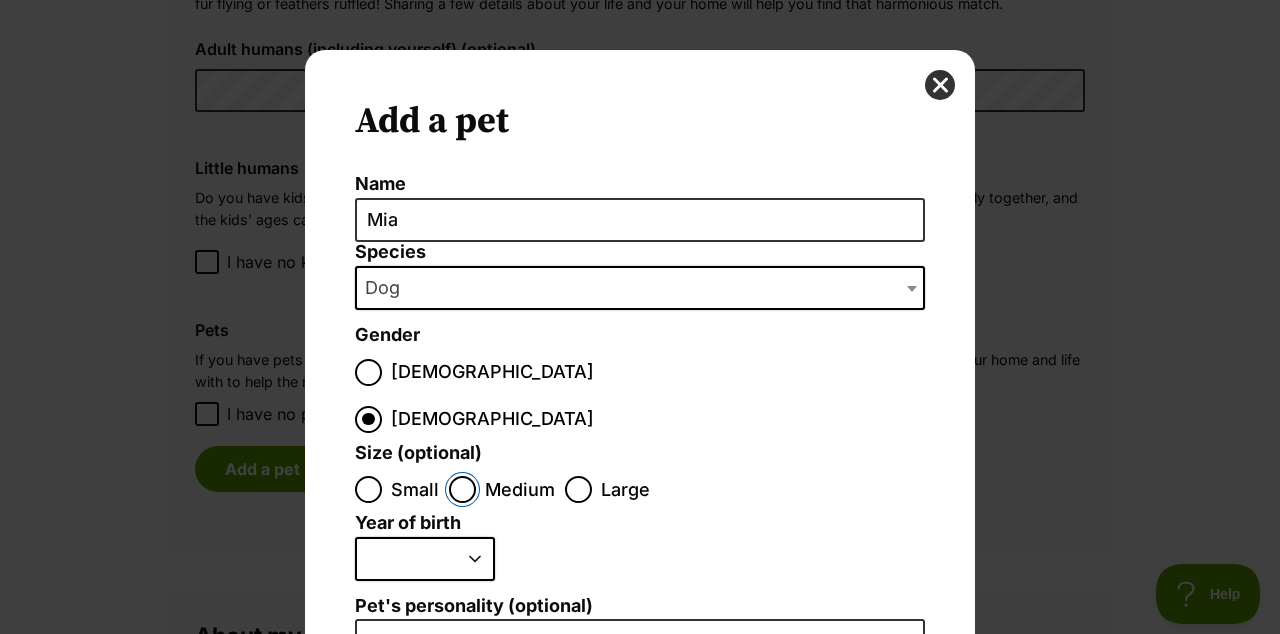 click on "Medium" at bounding box center [462, 489] 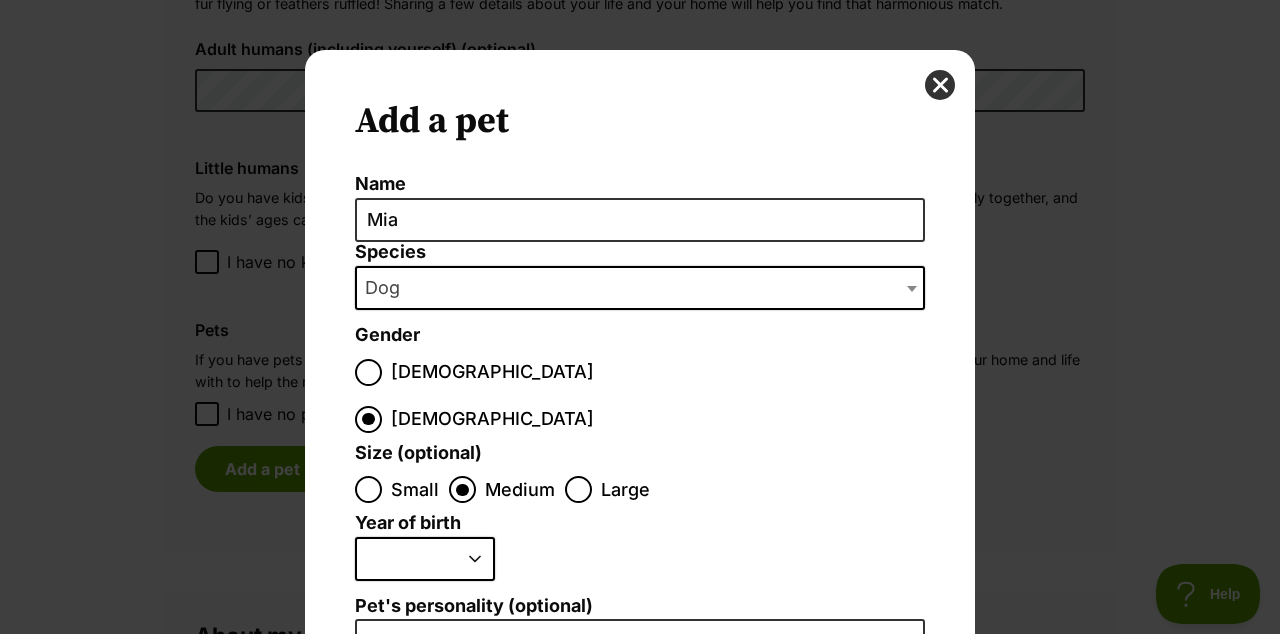 click on "2025
2024
2023
2022
2021
2020
2019
2018
2017
2016
2015
2014
2013
2012
2011
2010
2009
2008
2007
2006
2005
2004
2003
2002
2001
2000
1999
1998
1997
1996
1995" at bounding box center [425, 559] 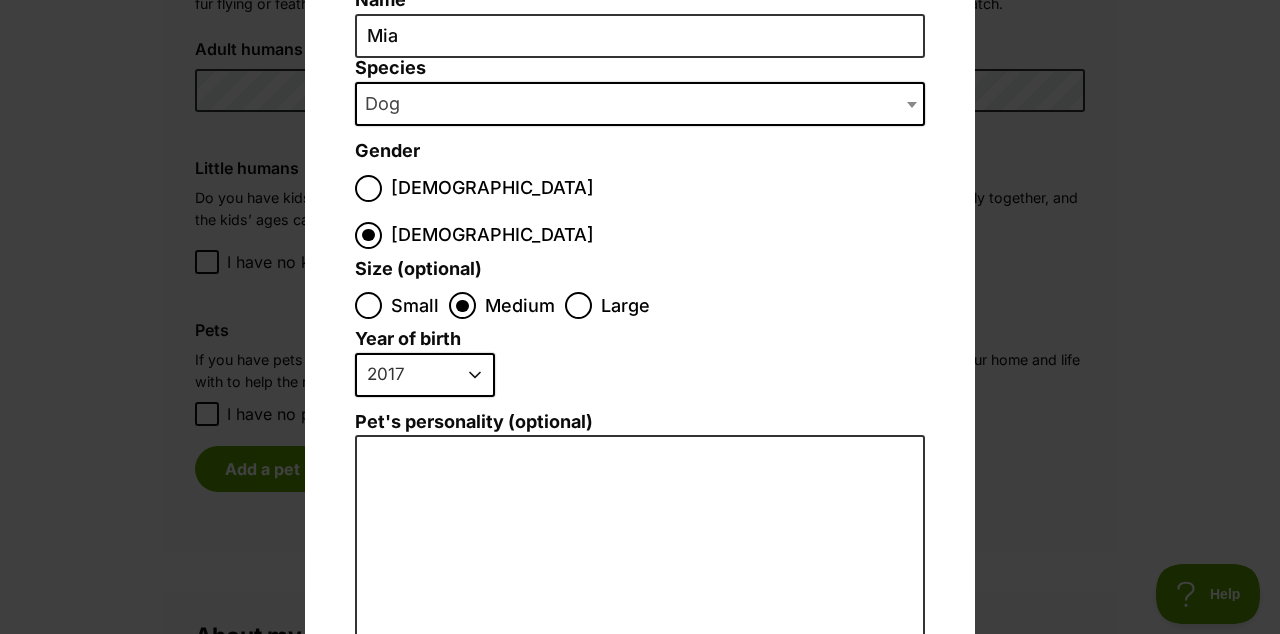 scroll, scrollTop: 184, scrollLeft: 0, axis: vertical 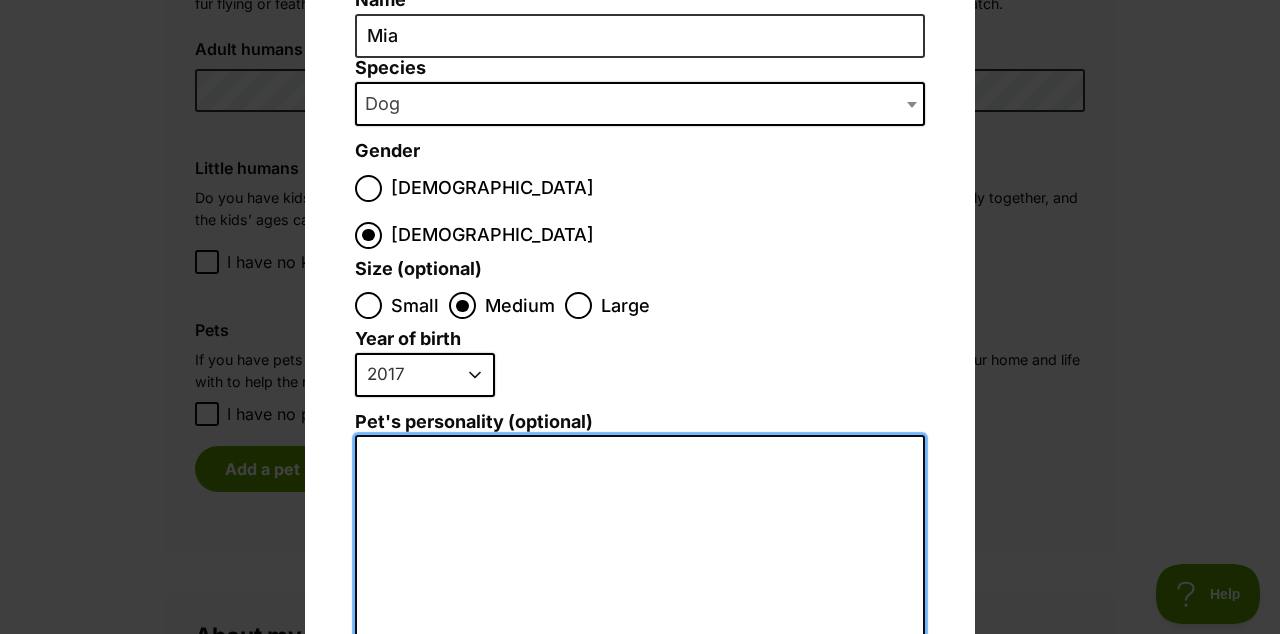 click on "Pet's personality (optional)" at bounding box center [640, 654] 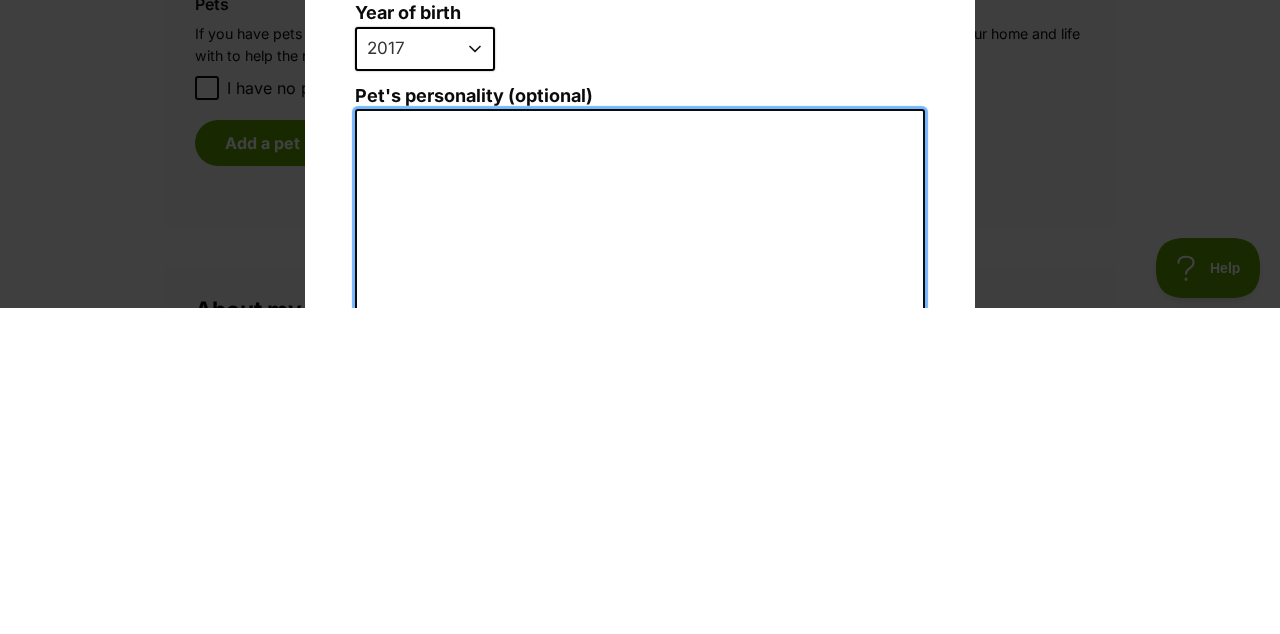 scroll, scrollTop: 246, scrollLeft: 0, axis: vertical 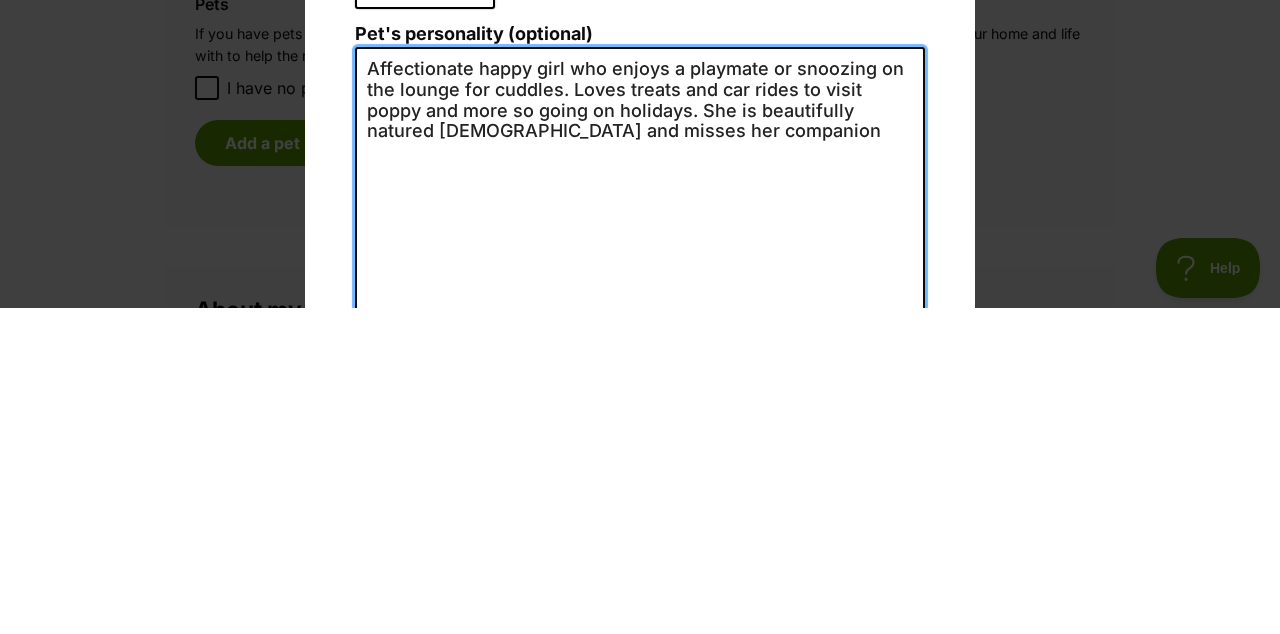 click on "Affectionate happy girl who enjoys a playmate or snoozing on the lounge for cuddles. Loves treats and car rides to visit poppy and more so going on holidays. She is beautifully natured lady and misses her companion" at bounding box center (640, 592) 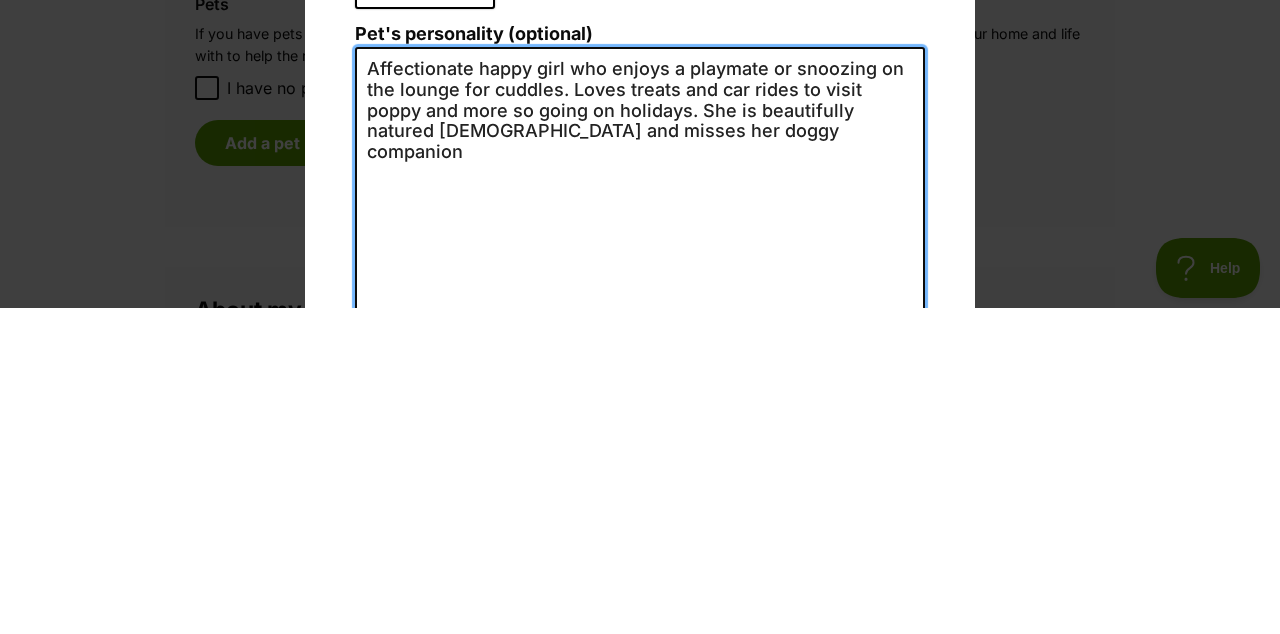 scroll, scrollTop: 0, scrollLeft: 0, axis: both 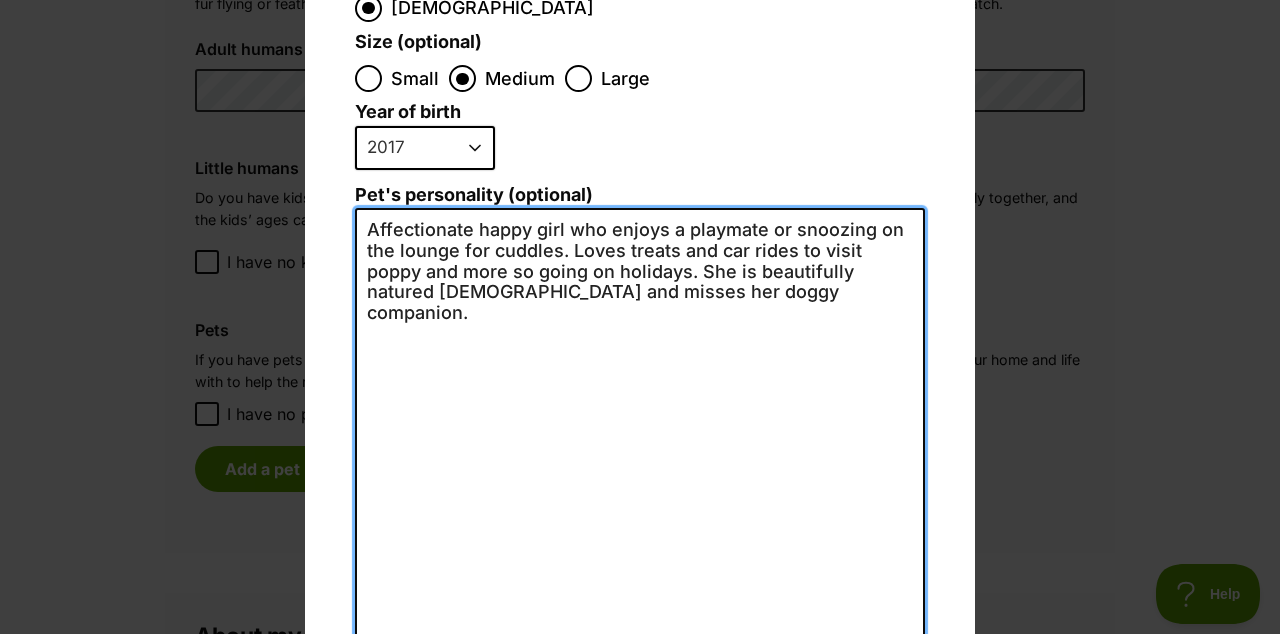 type on "Affectionate happy girl who enjoys a playmate or snoozing on the lounge for cuddles. Loves treats and car rides to visit poppy and more so going on holidays. She is beautifully natured lady and misses her doggy companion." 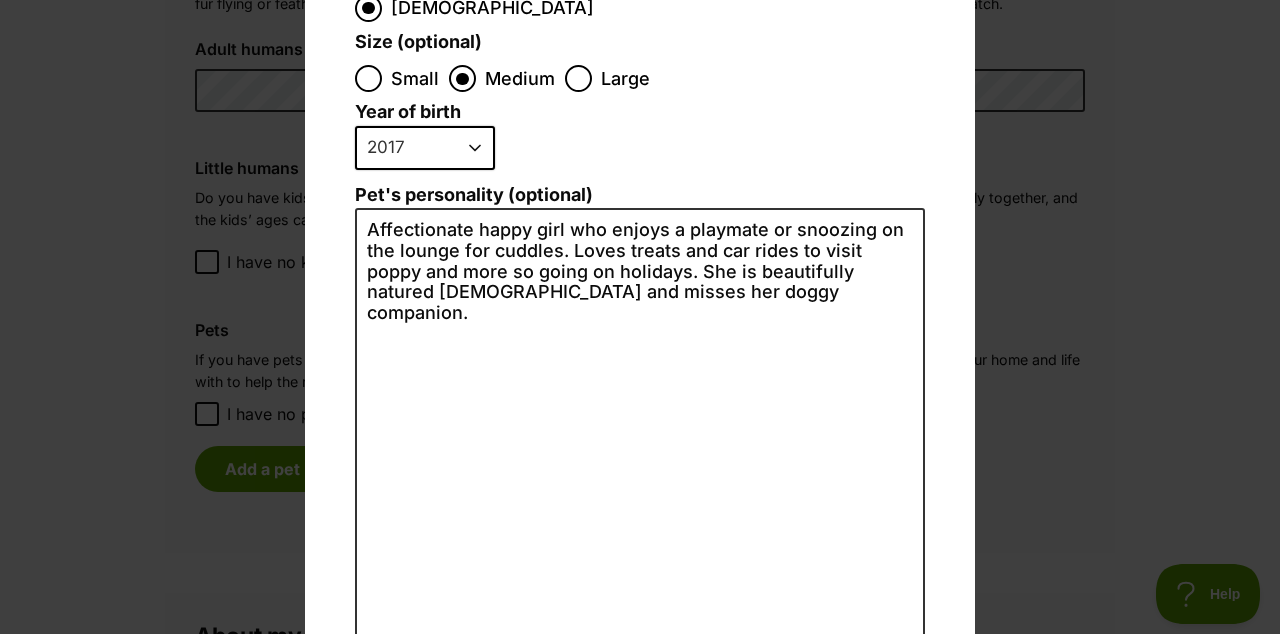 click on "Create Pet" at bounding box center [640, 676] 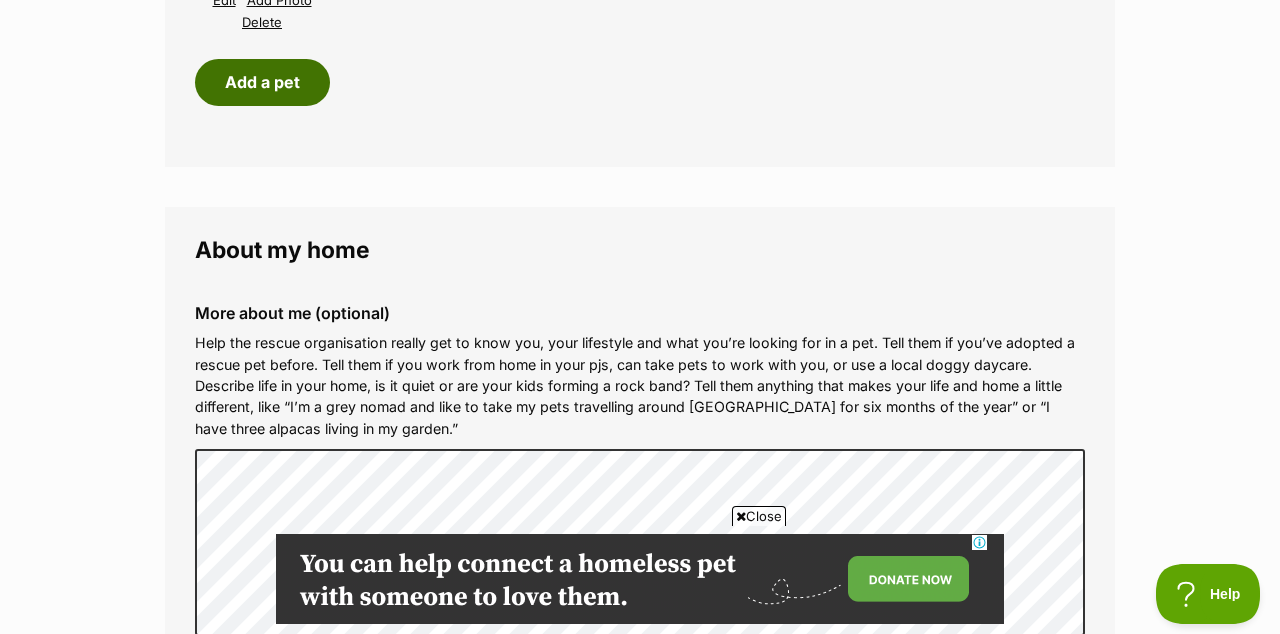 scroll, scrollTop: 0, scrollLeft: 0, axis: both 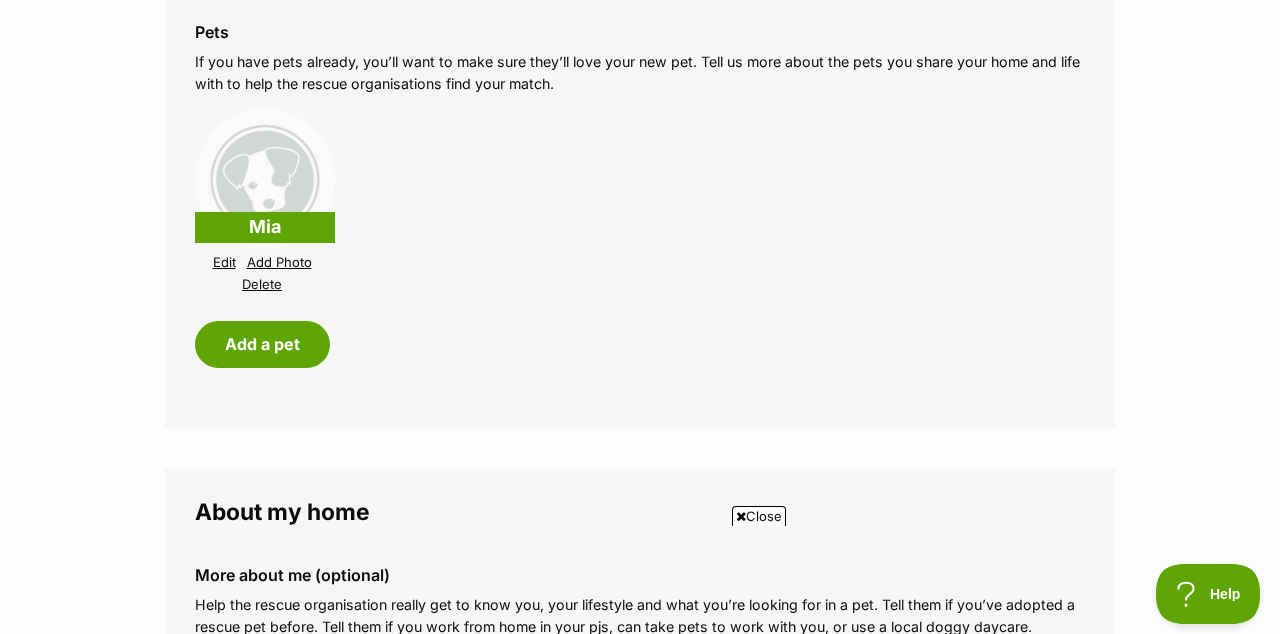 click on "Add Photo" at bounding box center (279, 262) 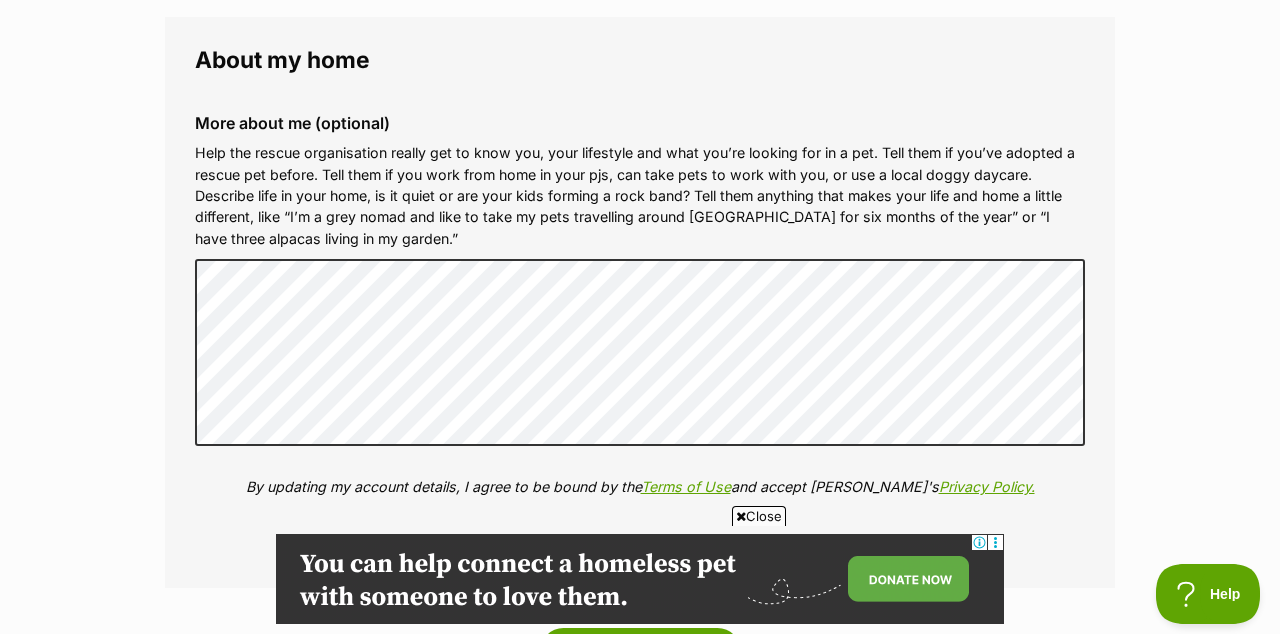 scroll, scrollTop: 2379, scrollLeft: 0, axis: vertical 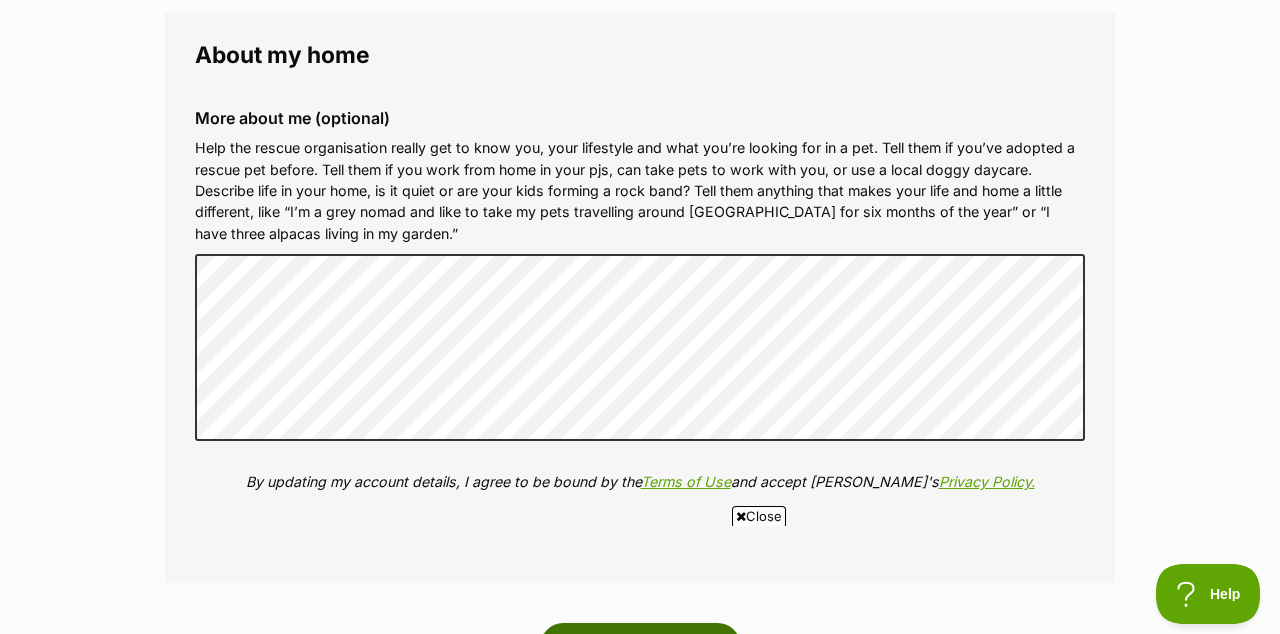 click on "Update my profile" at bounding box center [640, 646] 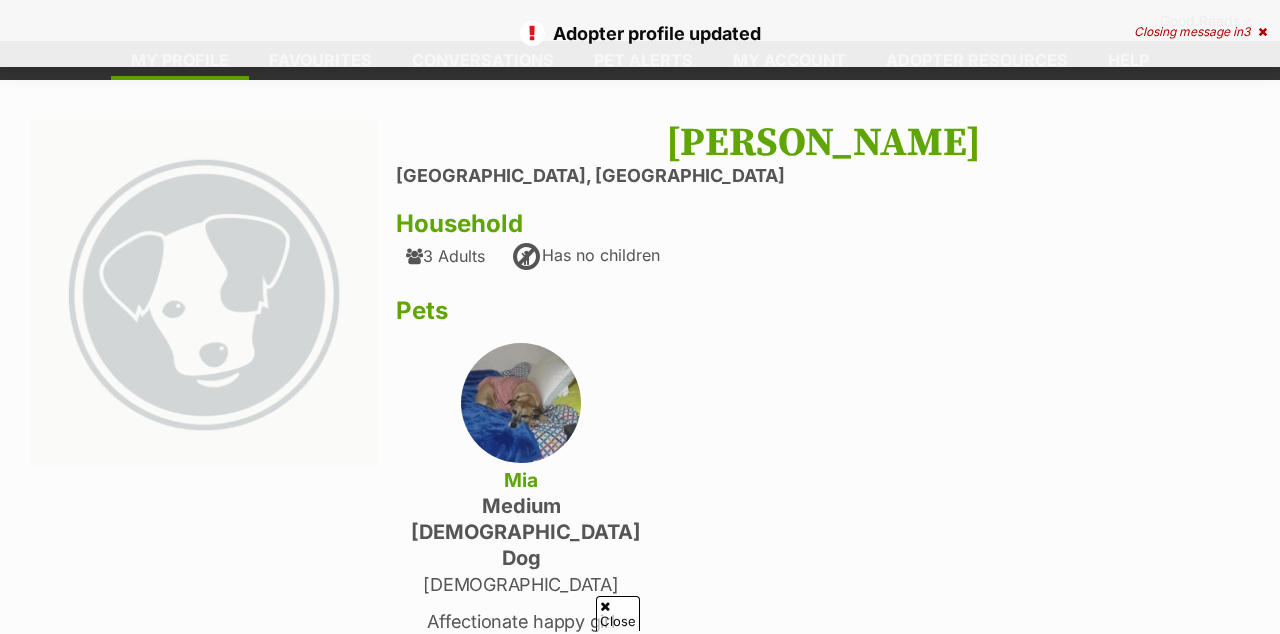 scroll, scrollTop: 118, scrollLeft: 0, axis: vertical 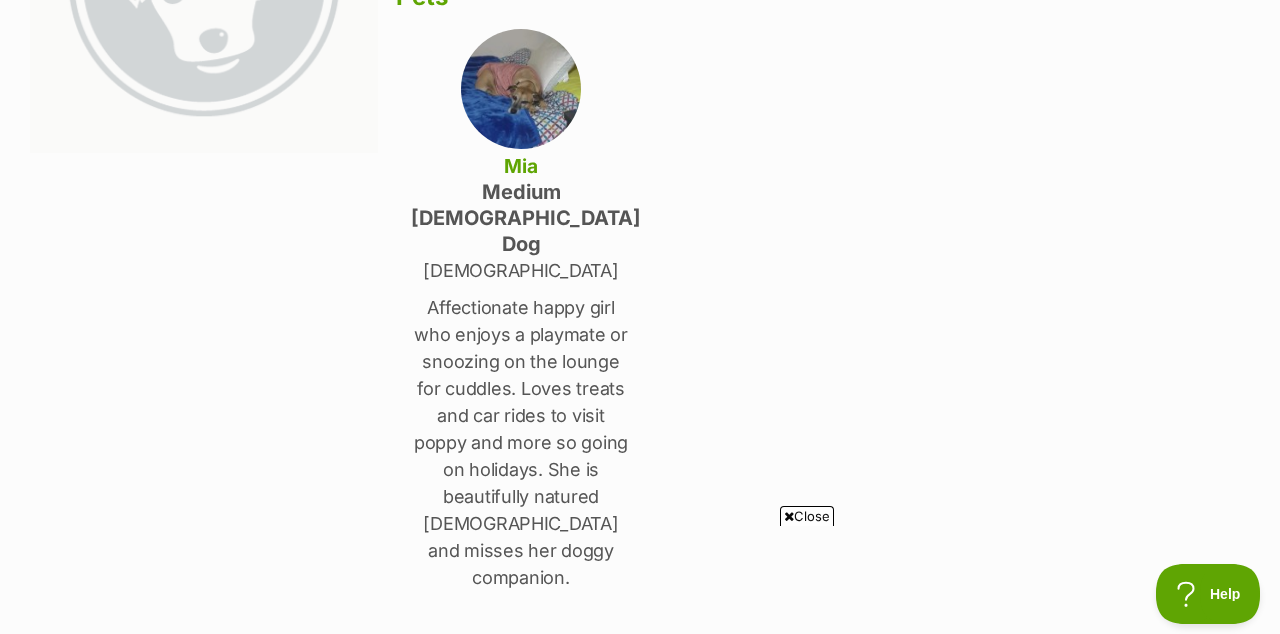 click on "Edit" at bounding box center (640, 671) 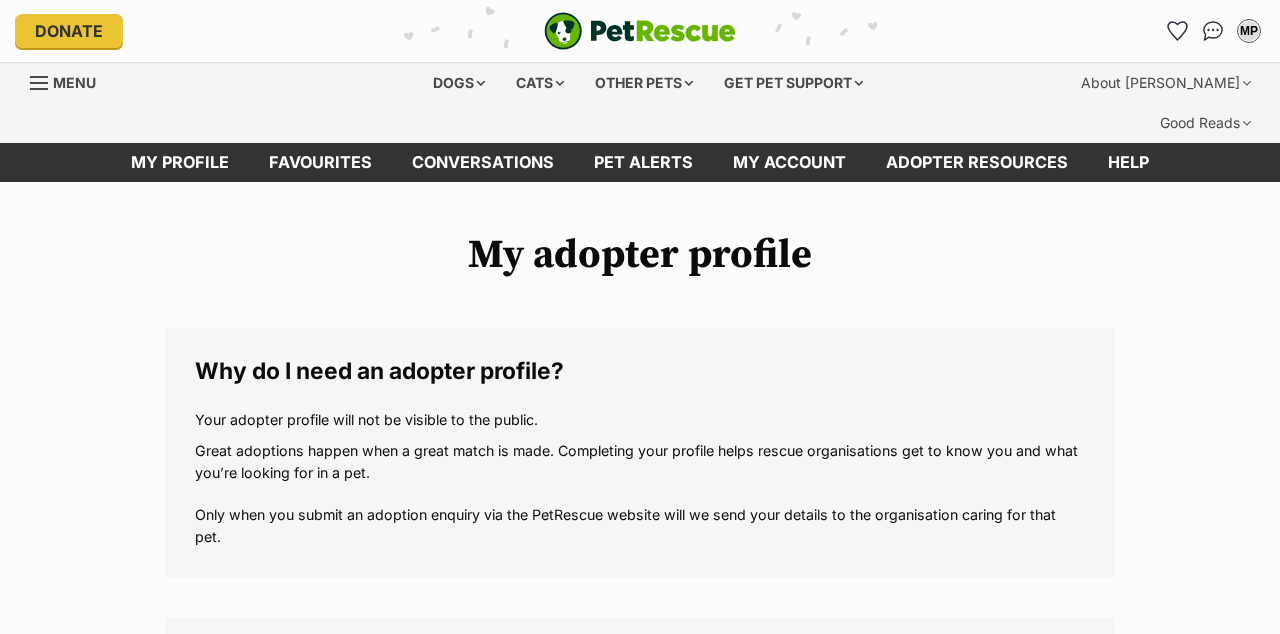 scroll, scrollTop: 0, scrollLeft: 0, axis: both 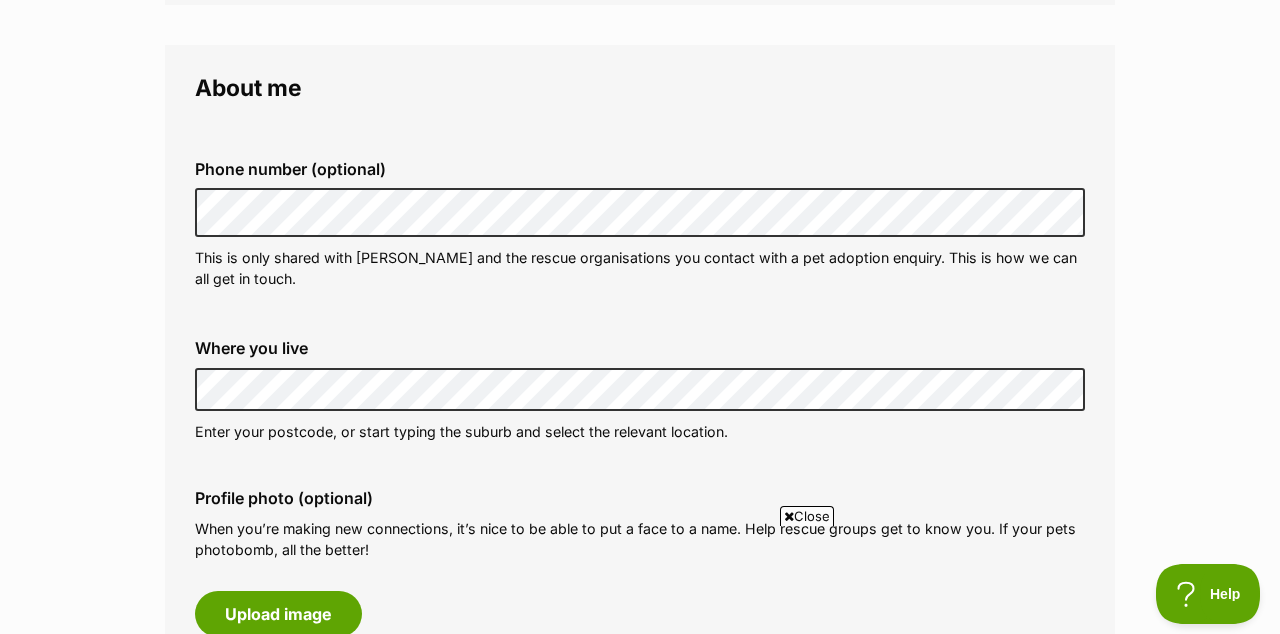 click on "Close" at bounding box center [807, 516] 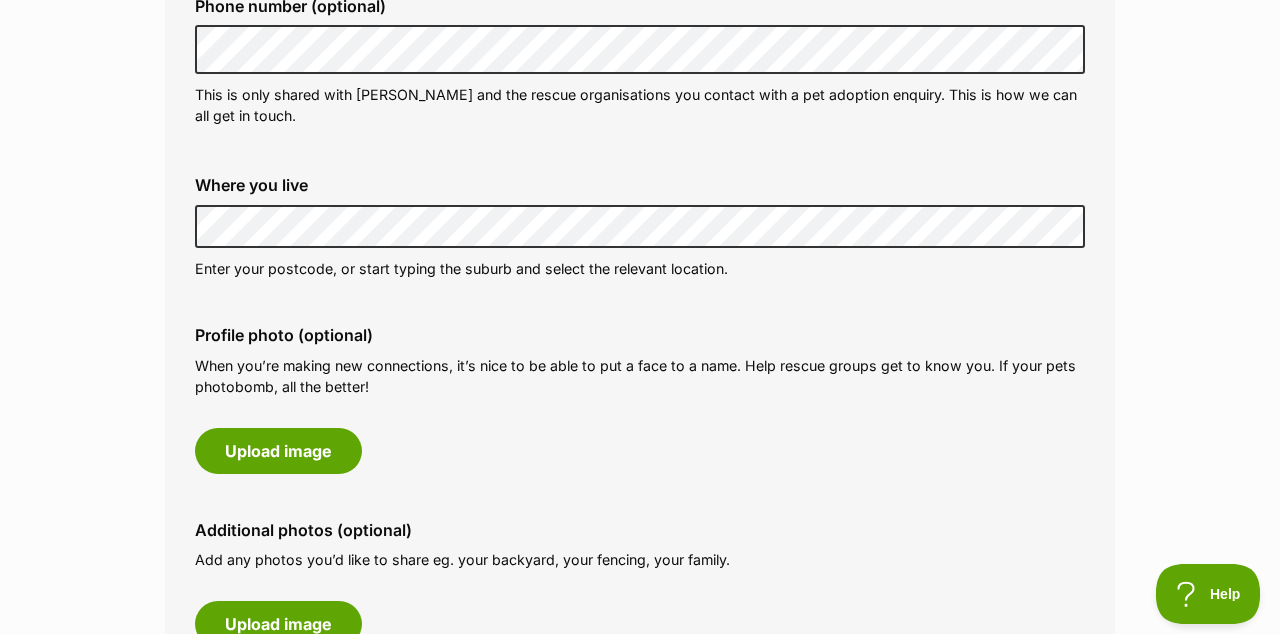 scroll, scrollTop: 736, scrollLeft: 0, axis: vertical 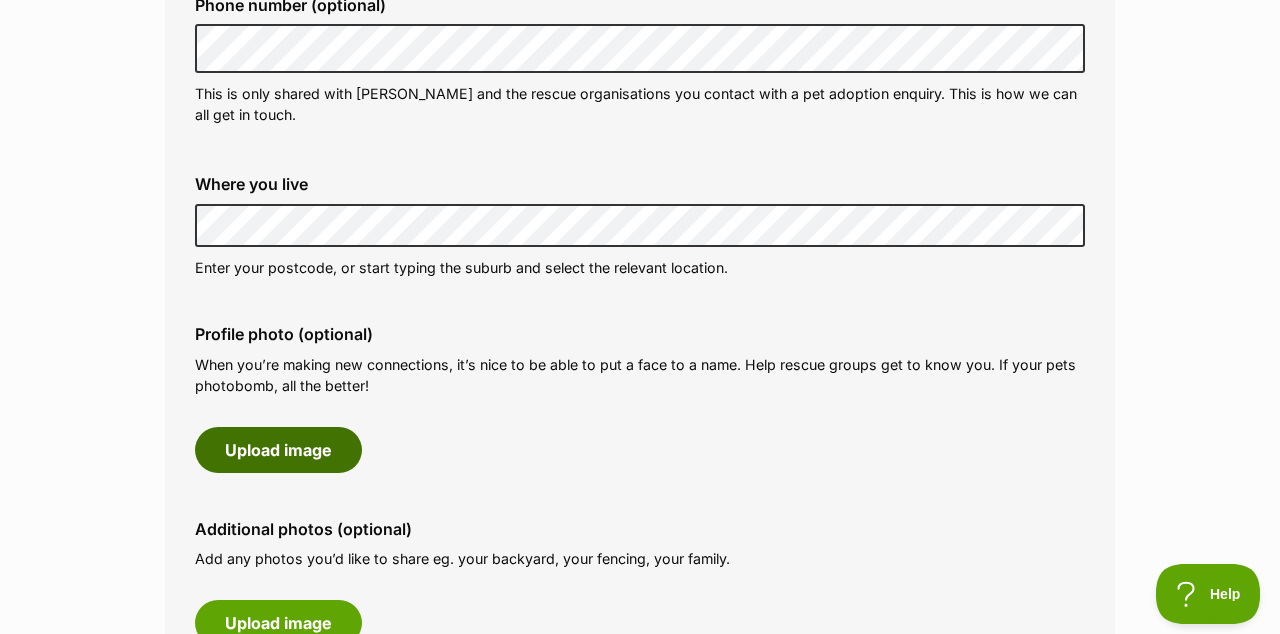 click on "Upload image" at bounding box center (278, 450) 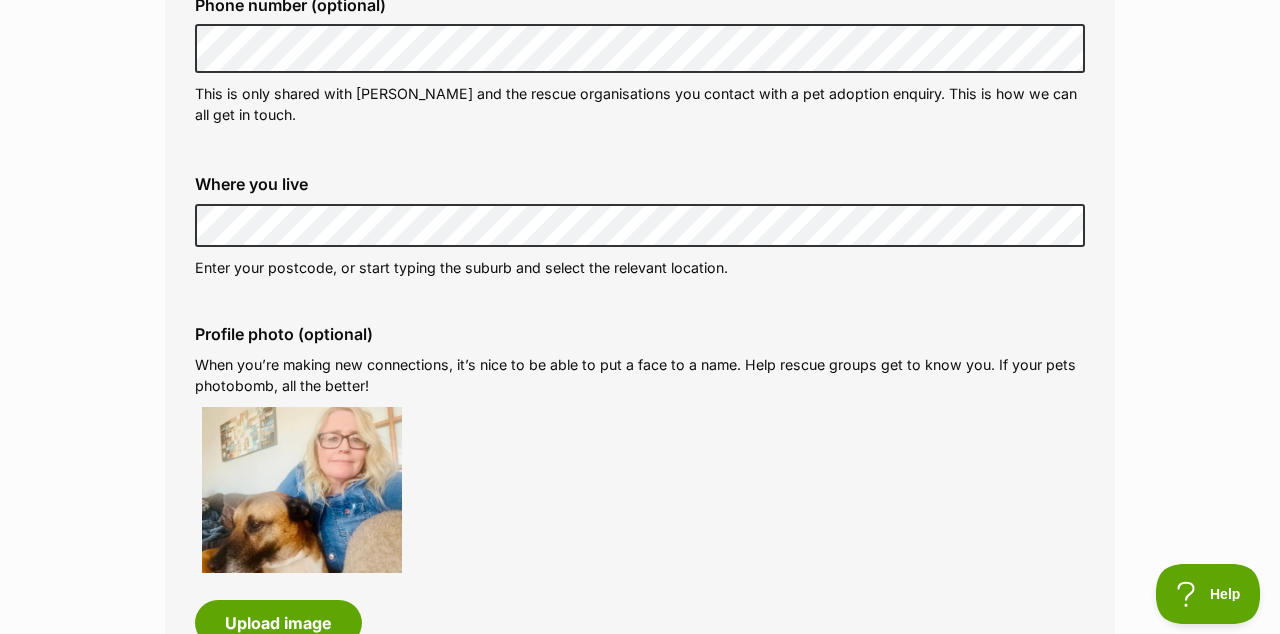 scroll, scrollTop: 830, scrollLeft: 0, axis: vertical 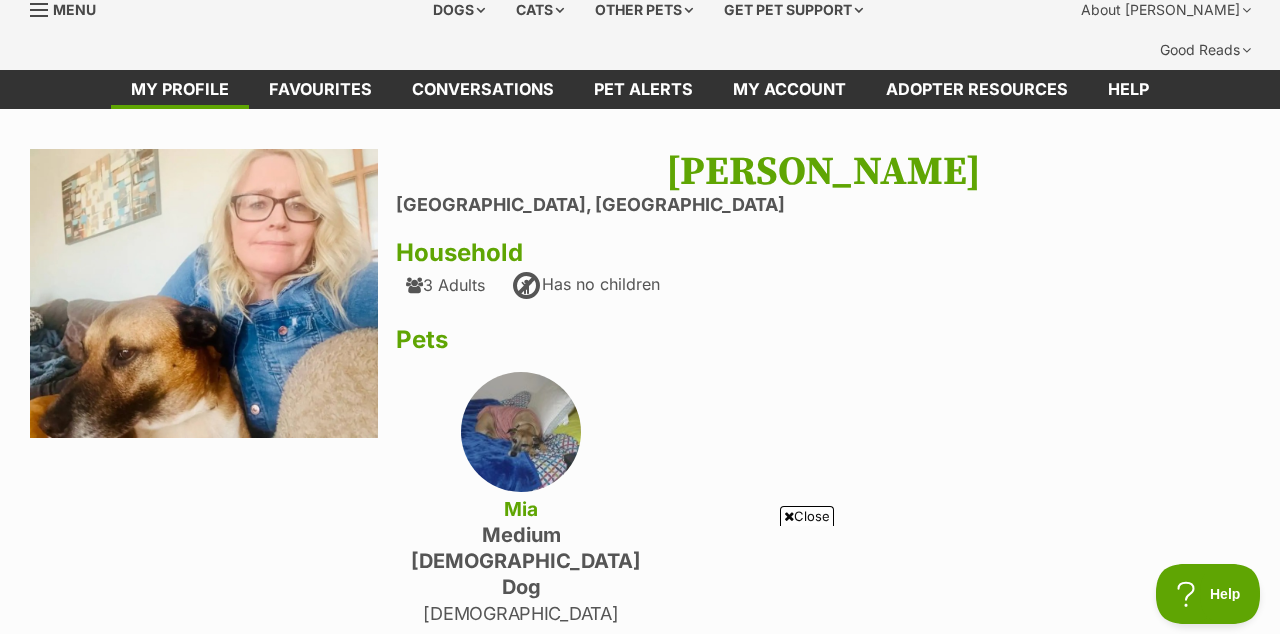 click on "Close" at bounding box center [807, 516] 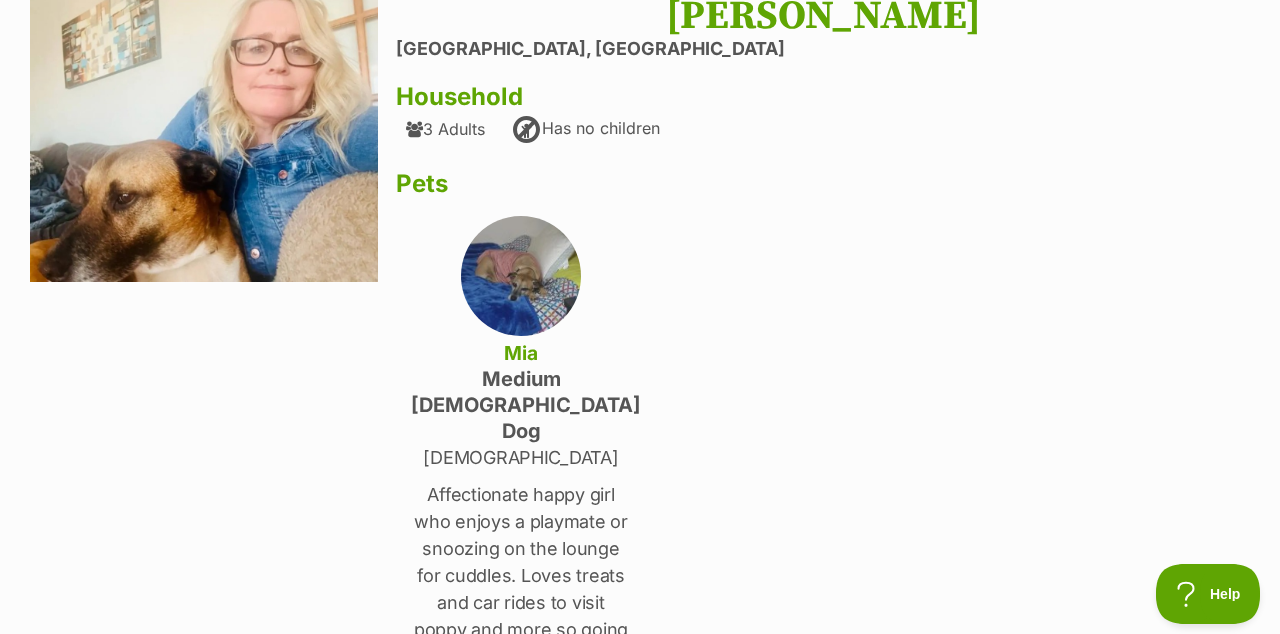 scroll, scrollTop: 0, scrollLeft: 0, axis: both 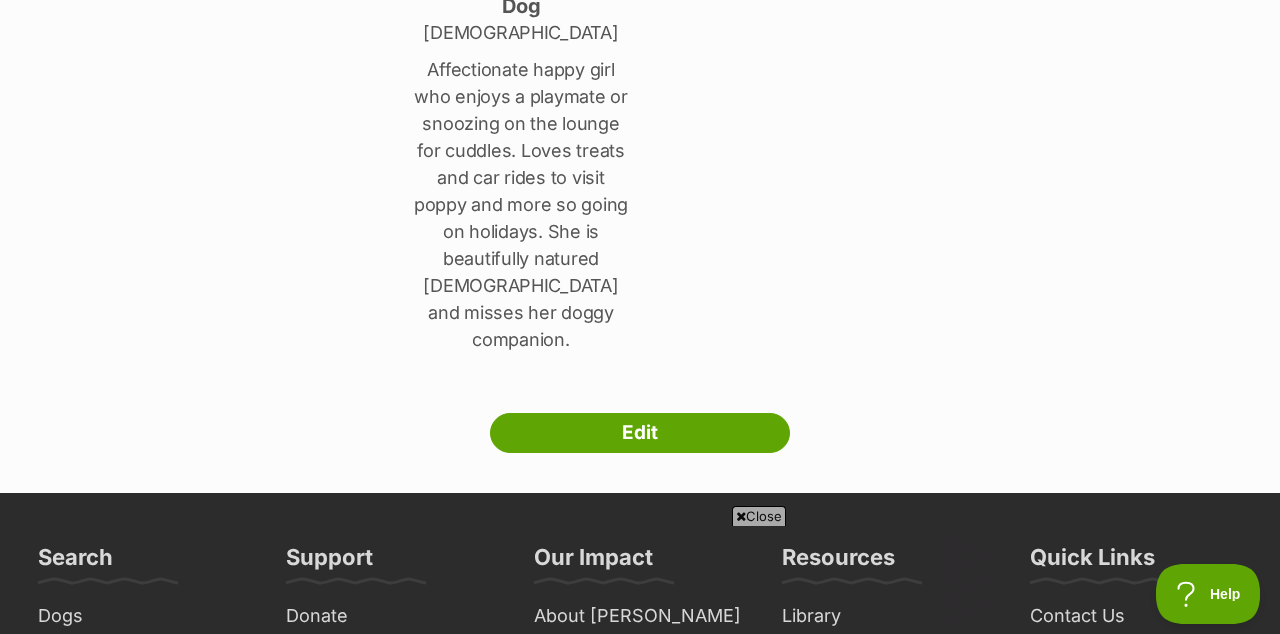 click on "Edit" at bounding box center [640, 433] 